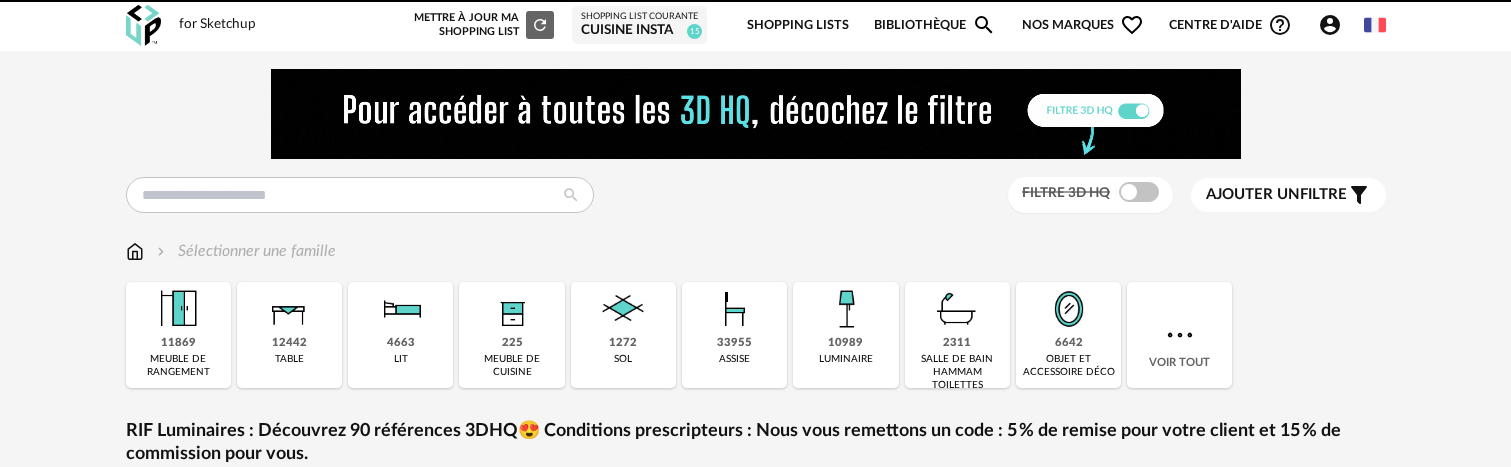 scroll, scrollTop: 0, scrollLeft: 0, axis: both 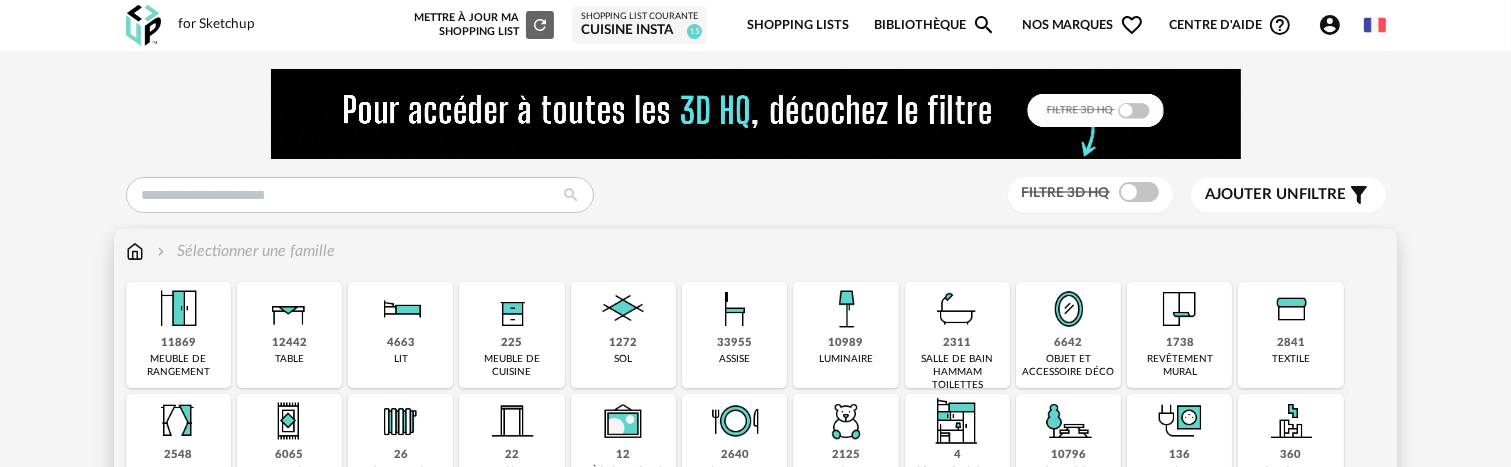 click on "4663
lit" at bounding box center (400, 335) 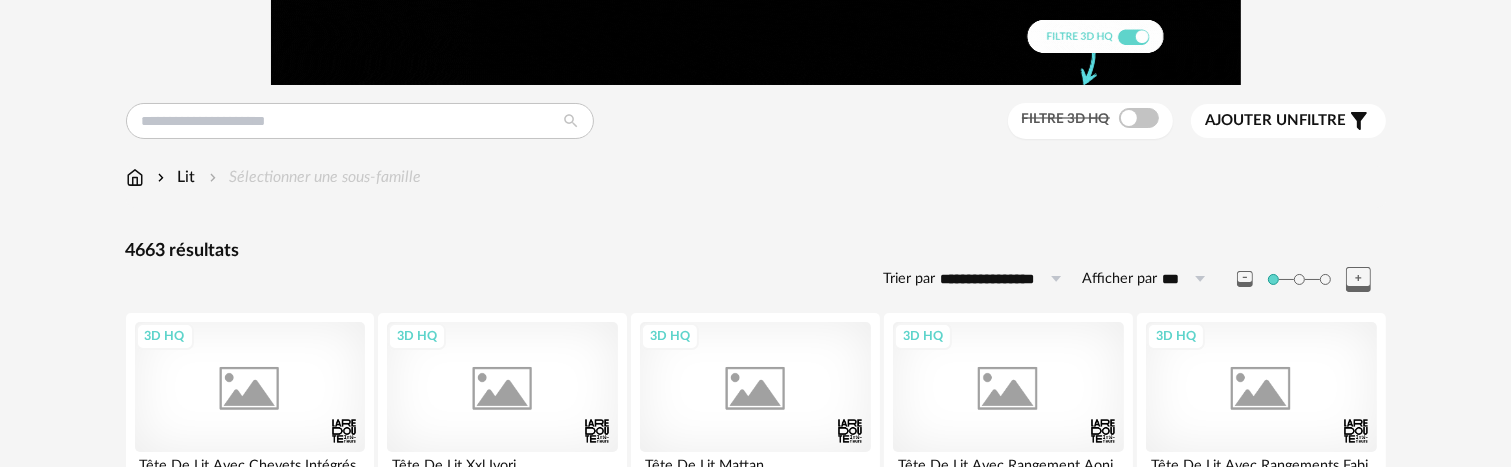 scroll, scrollTop: 200, scrollLeft: 0, axis: vertical 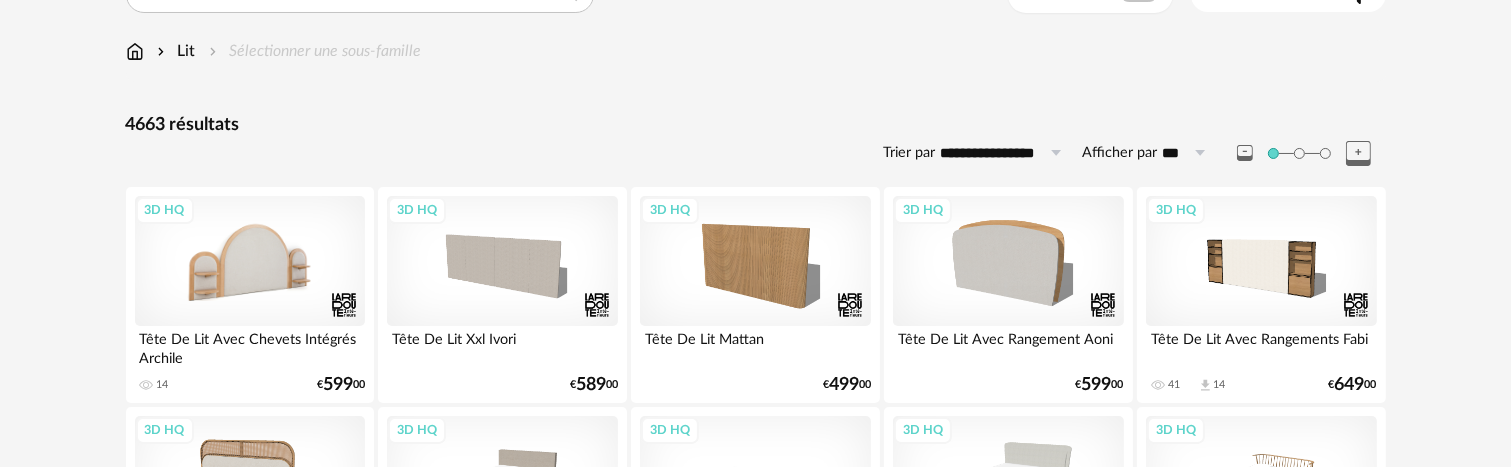 click on "3D HQ" at bounding box center [250, 261] 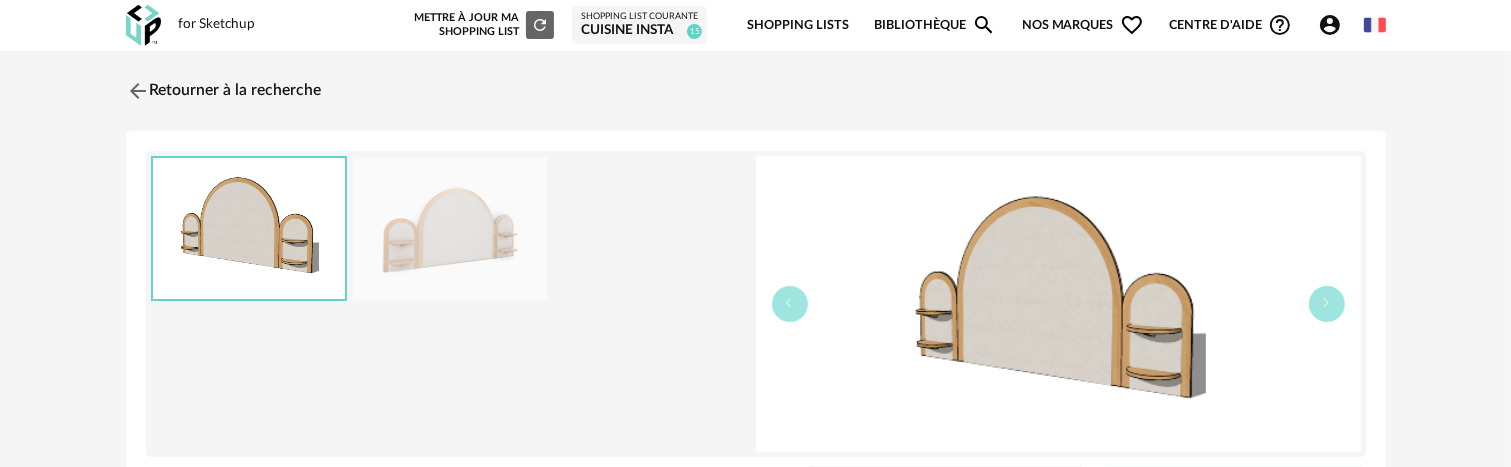 scroll, scrollTop: 200, scrollLeft: 0, axis: vertical 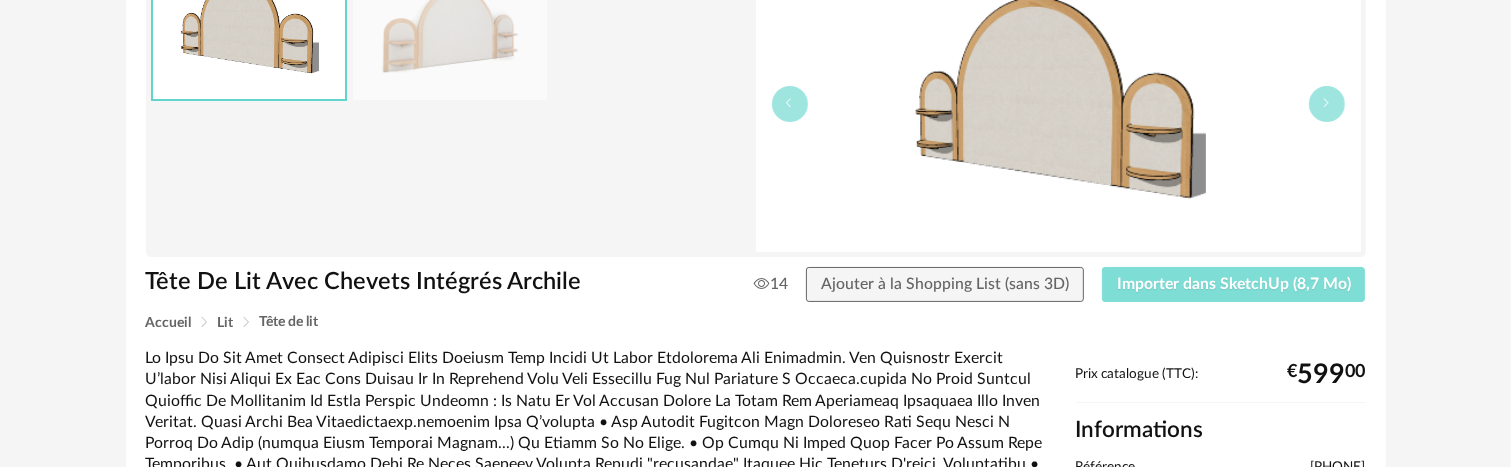 click on "Importer dans SketchUp (8,7 Mo)" at bounding box center [1234, 284] 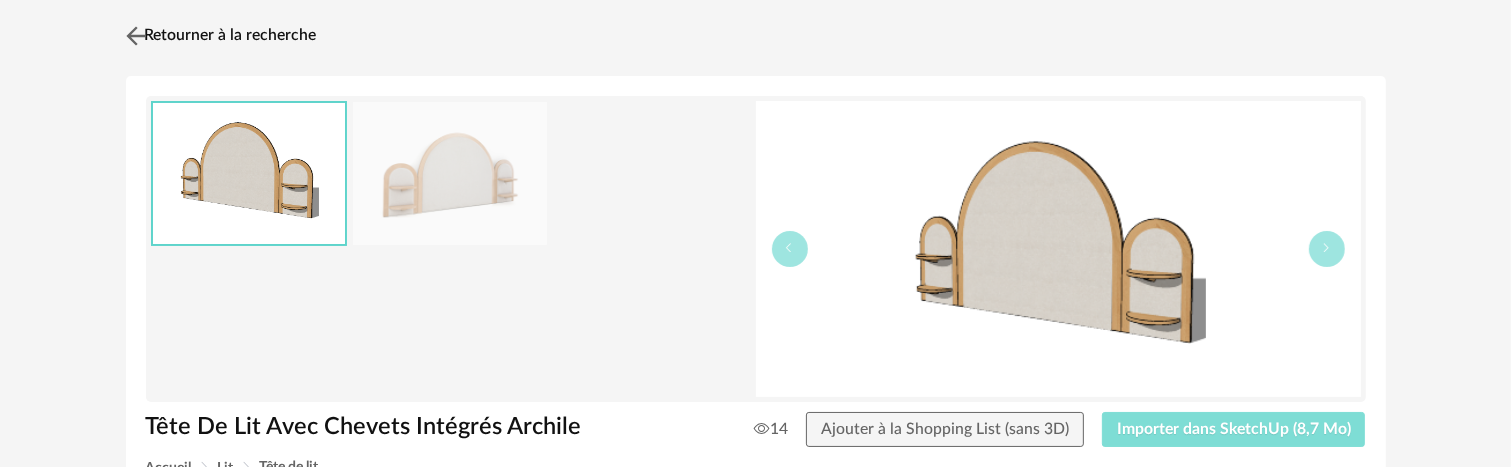 scroll, scrollTop: 0, scrollLeft: 0, axis: both 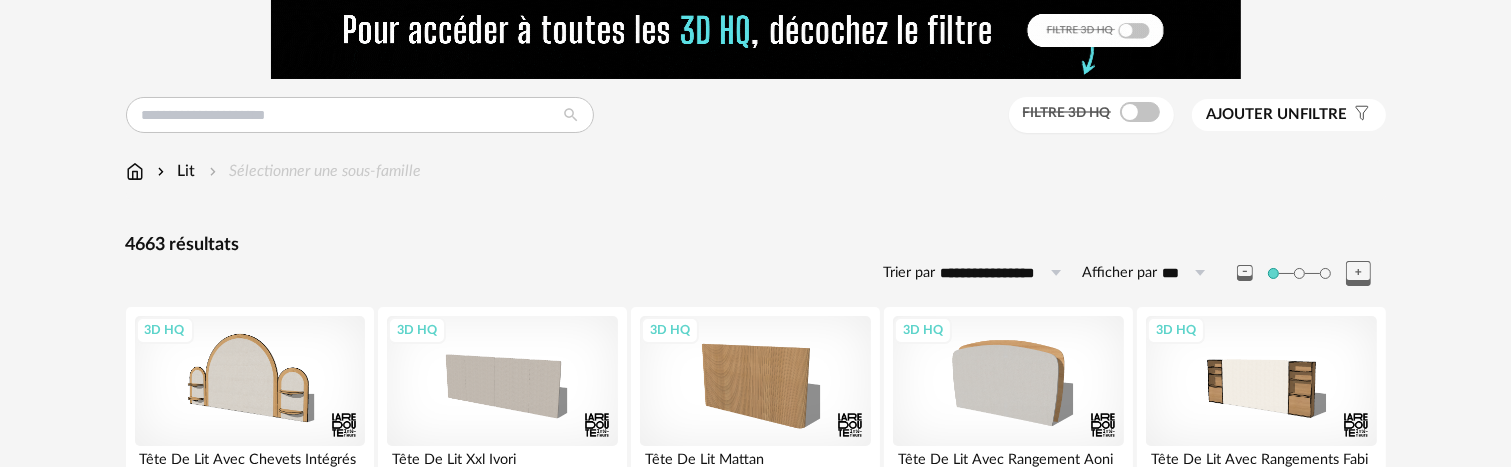 click at bounding box center (135, 171) 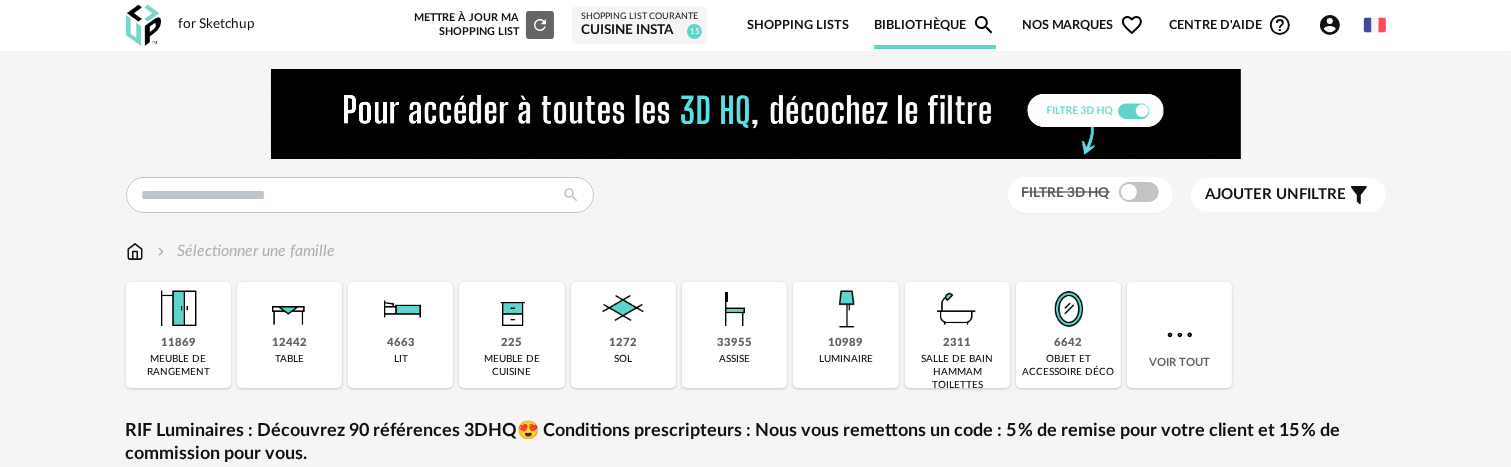 scroll, scrollTop: 100, scrollLeft: 0, axis: vertical 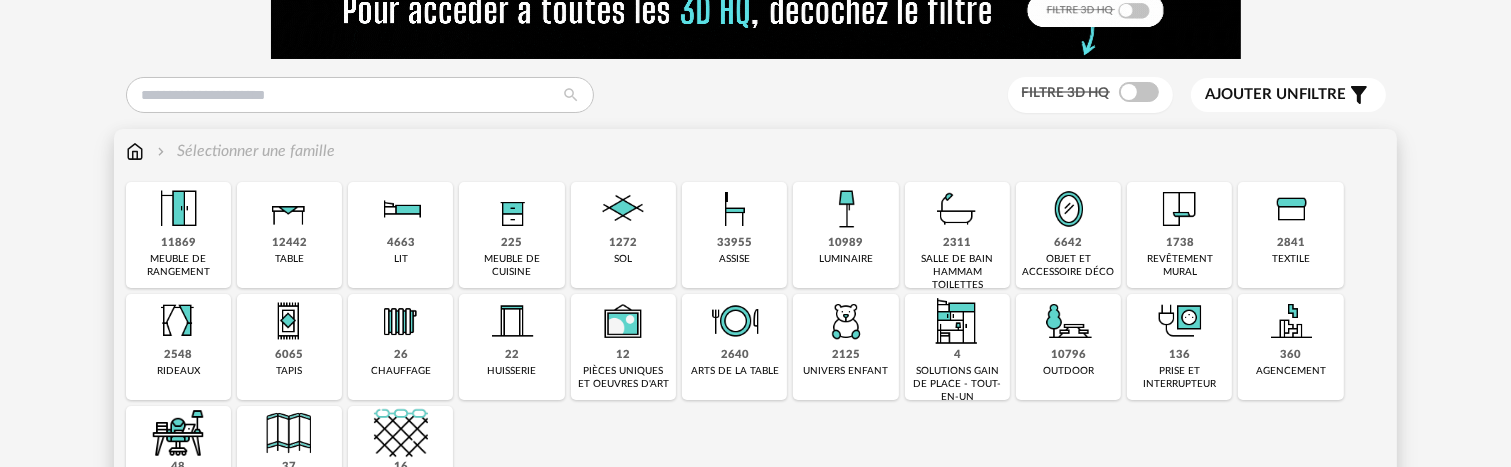 click at bounding box center (846, 209) 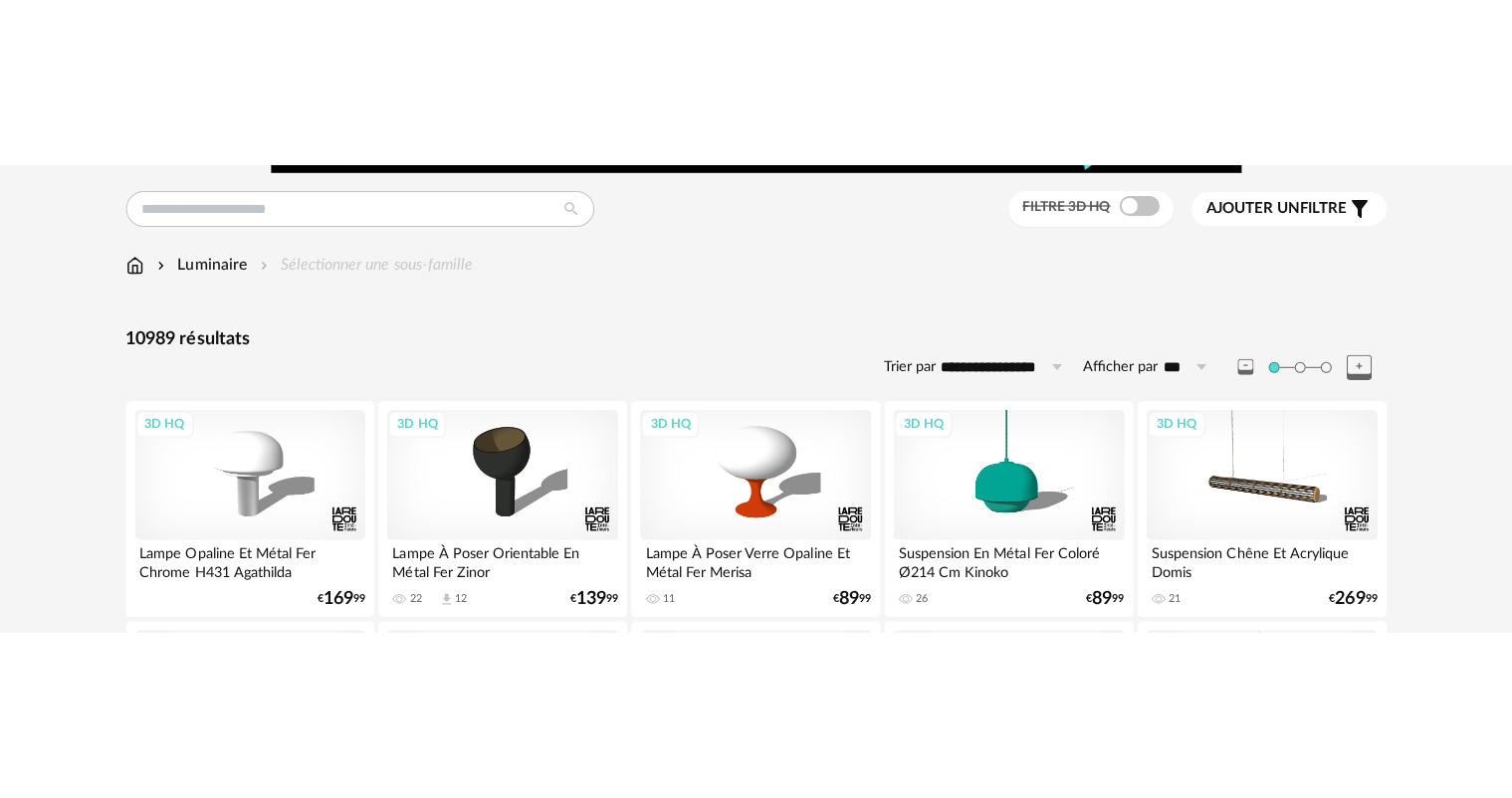 scroll, scrollTop: 199, scrollLeft: 0, axis: vertical 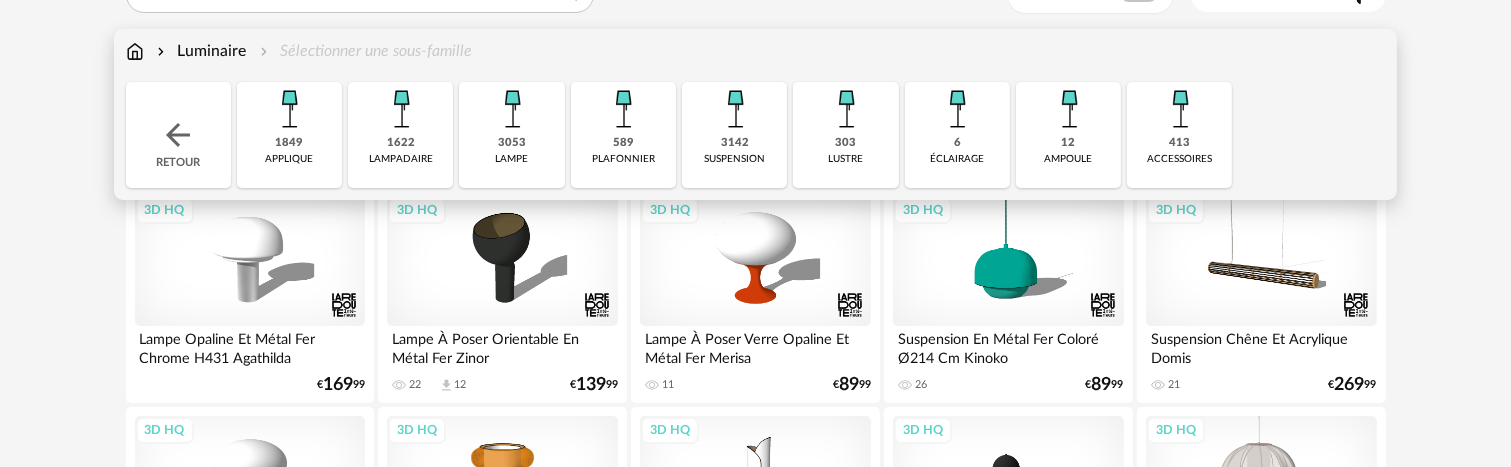 click on "3142
suspension" at bounding box center (734, 135) 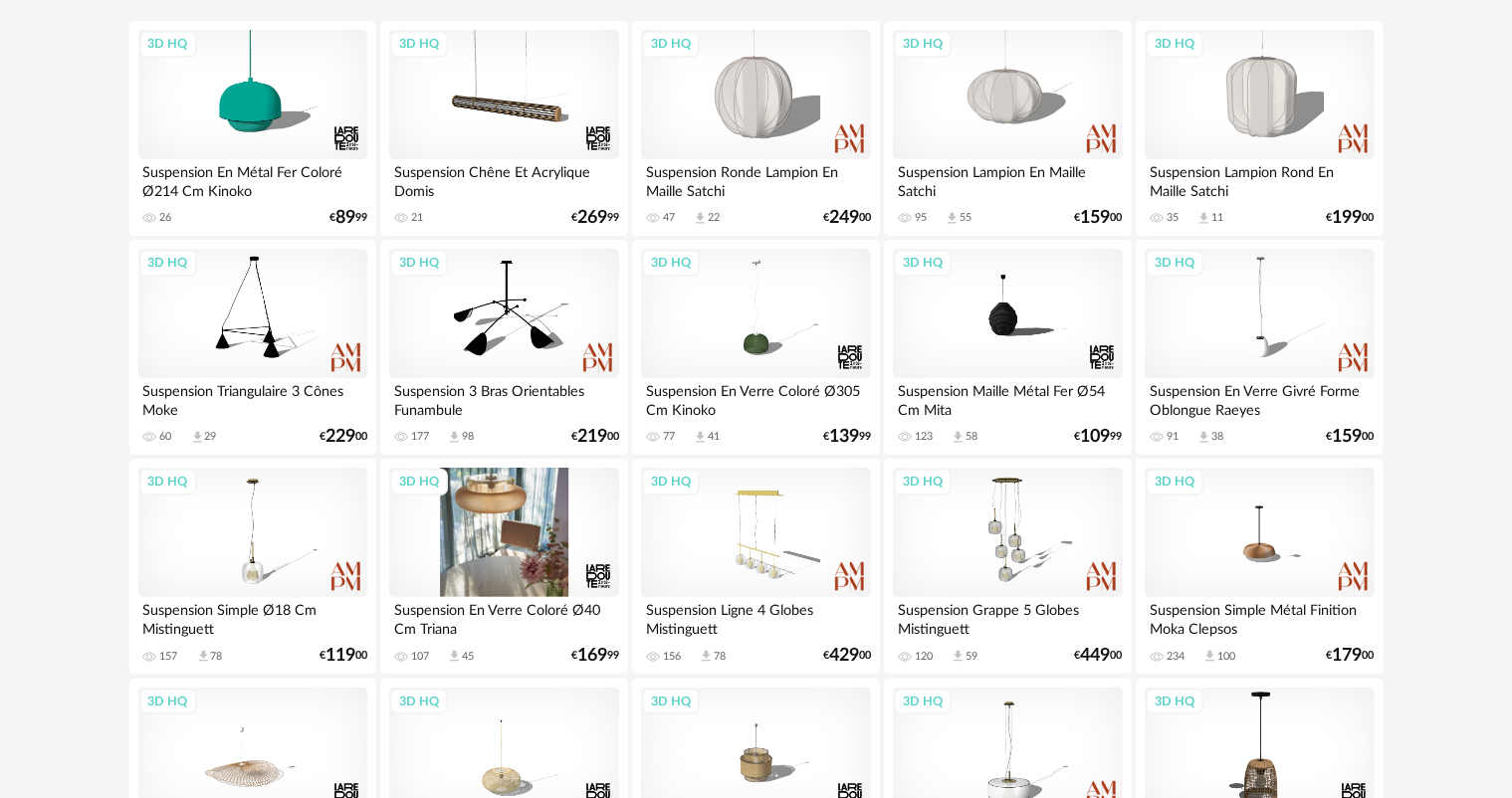 scroll, scrollTop: 398, scrollLeft: 0, axis: vertical 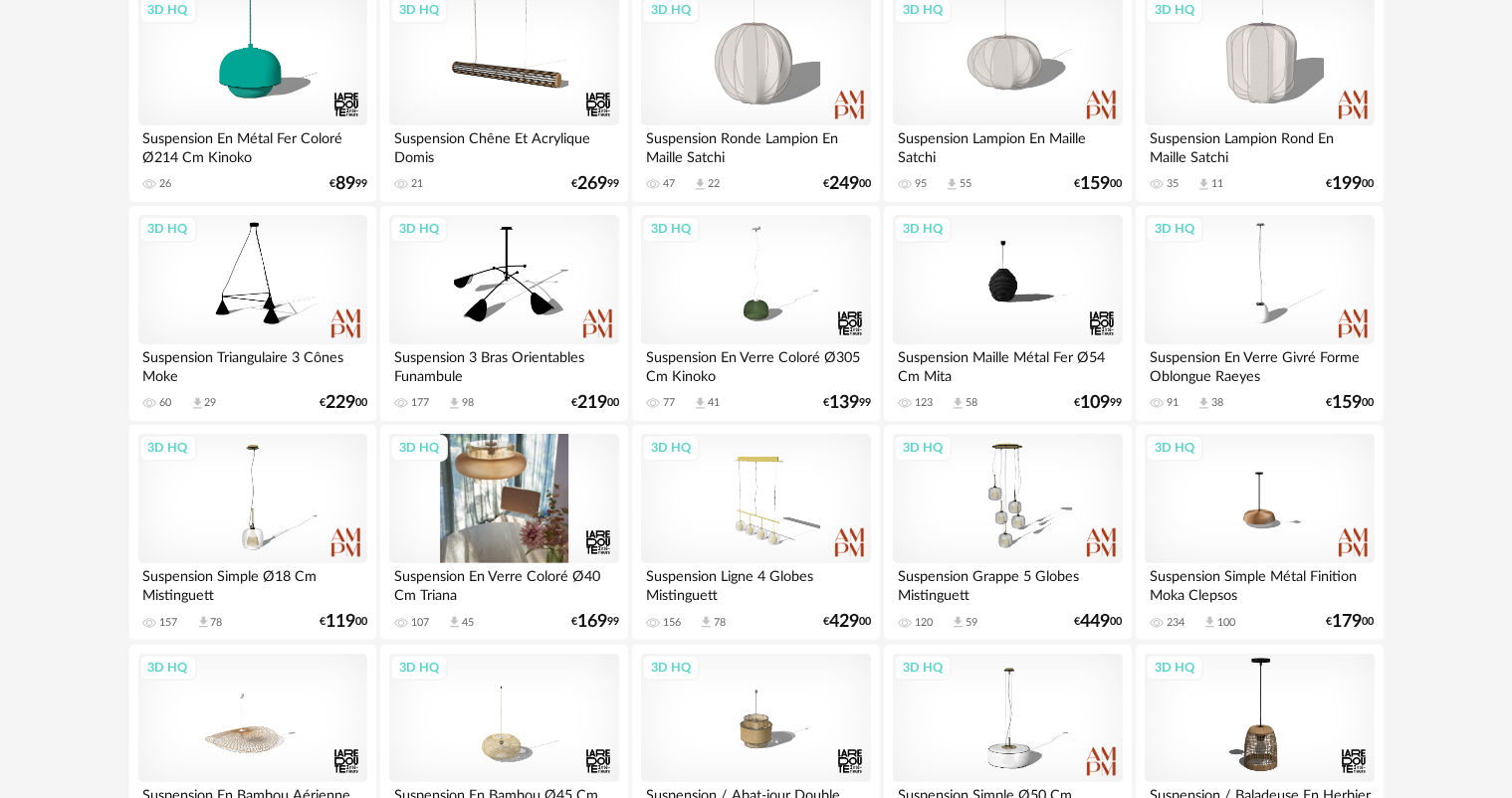 click on "3D HQ" at bounding box center (419, 448) 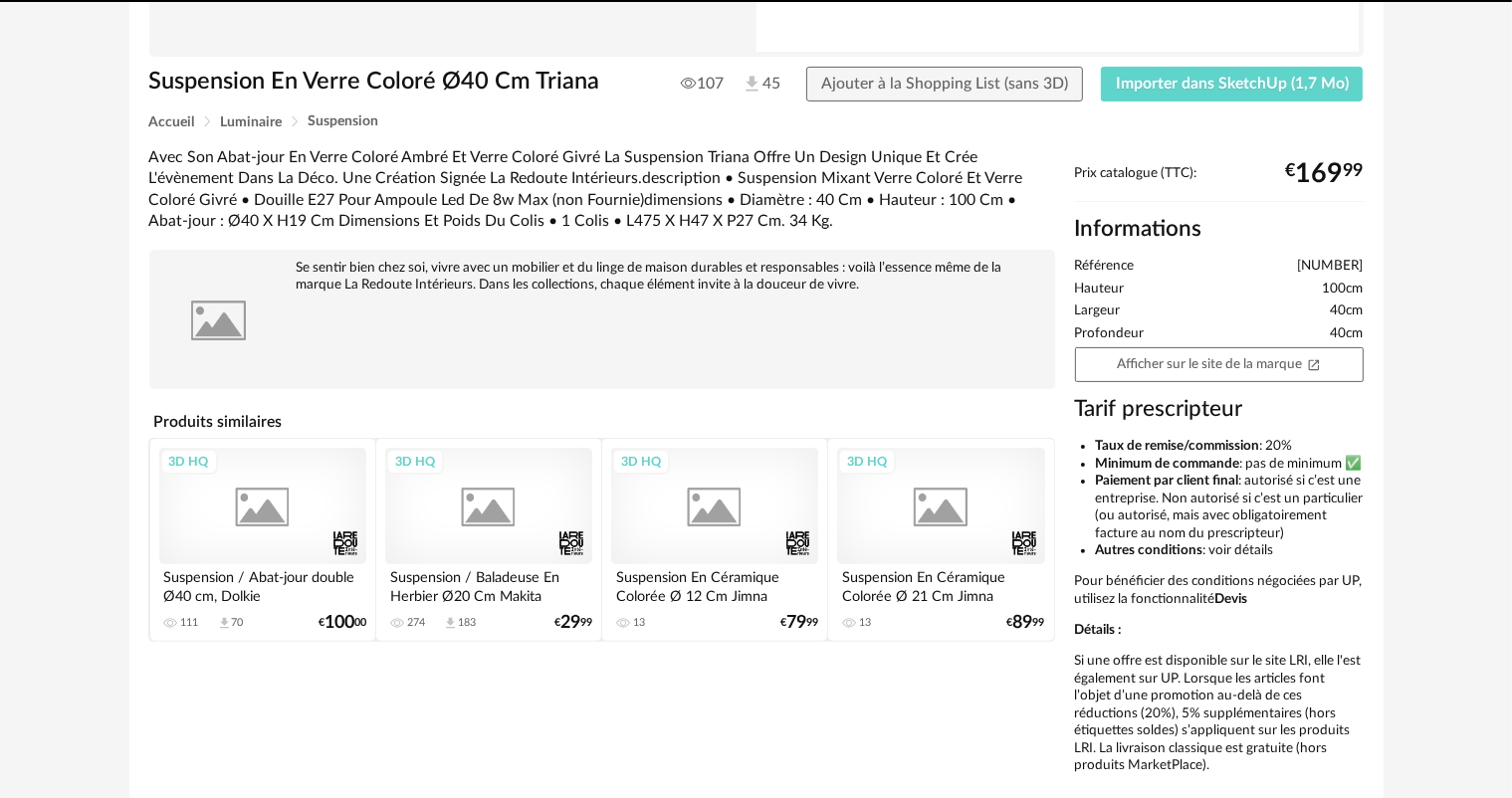 scroll, scrollTop: 0, scrollLeft: 0, axis: both 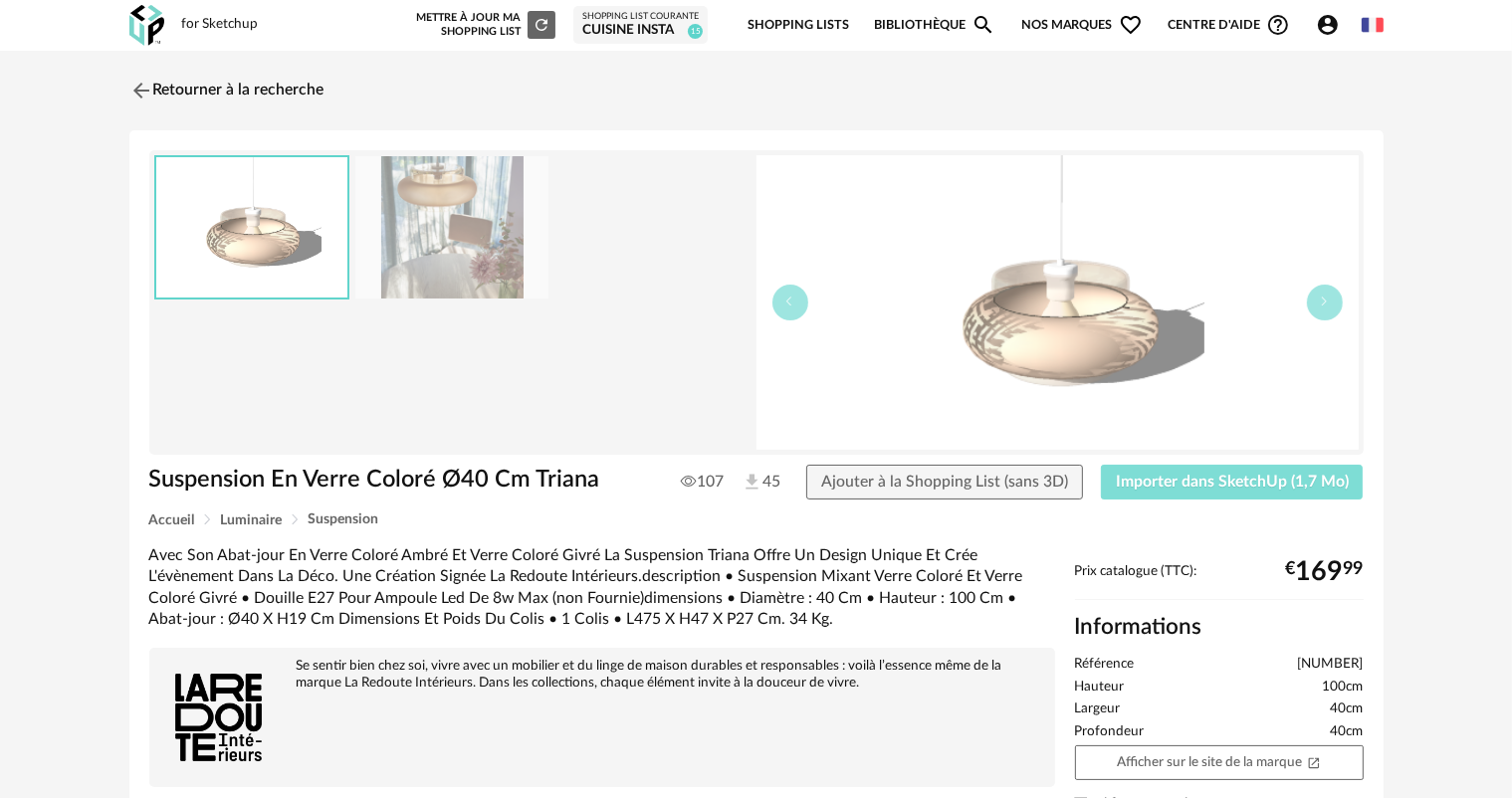 click on "Importer dans SketchUp (1,7 Mo)" at bounding box center [1232, 482] 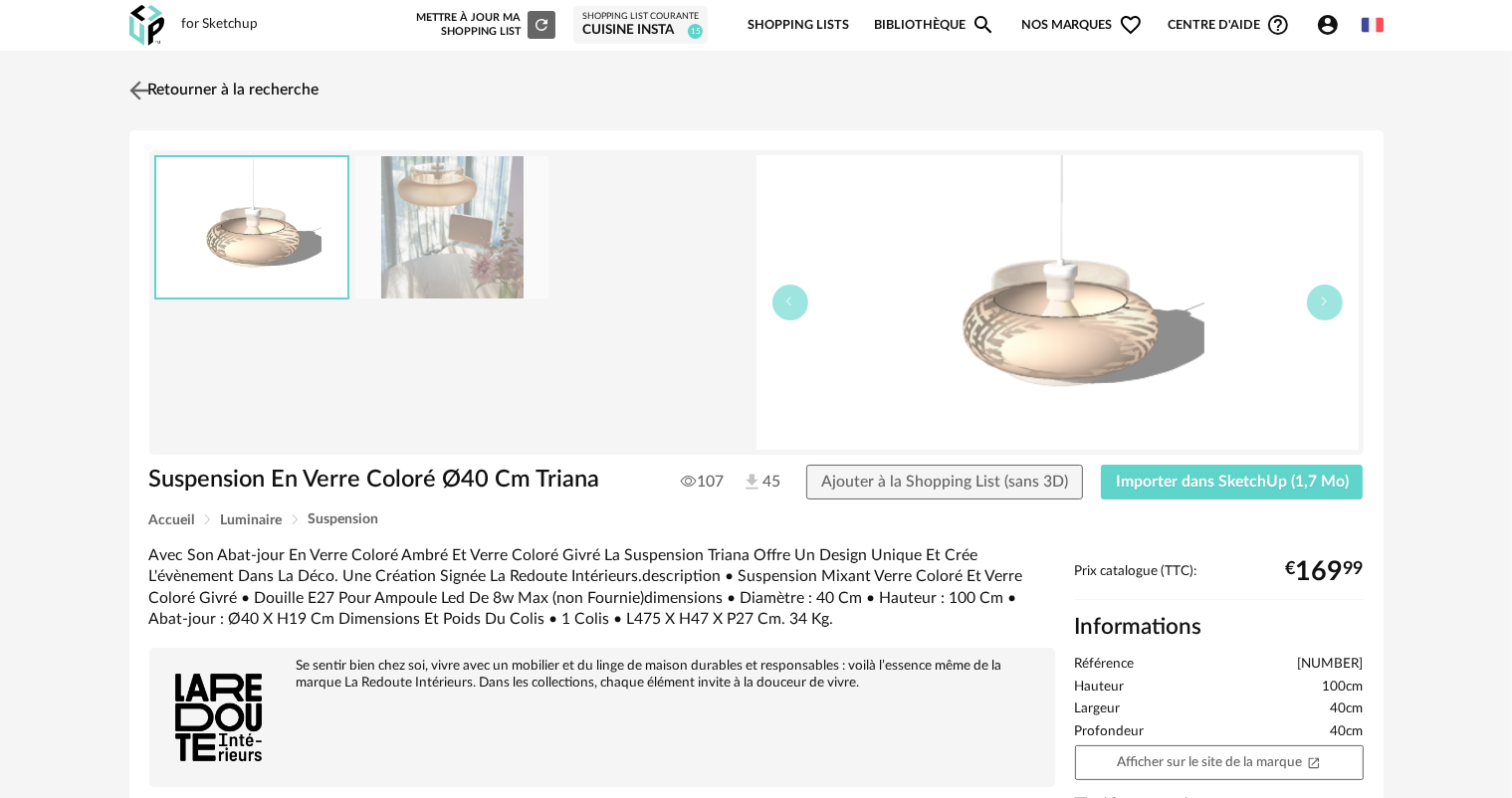 click at bounding box center [138, 90] 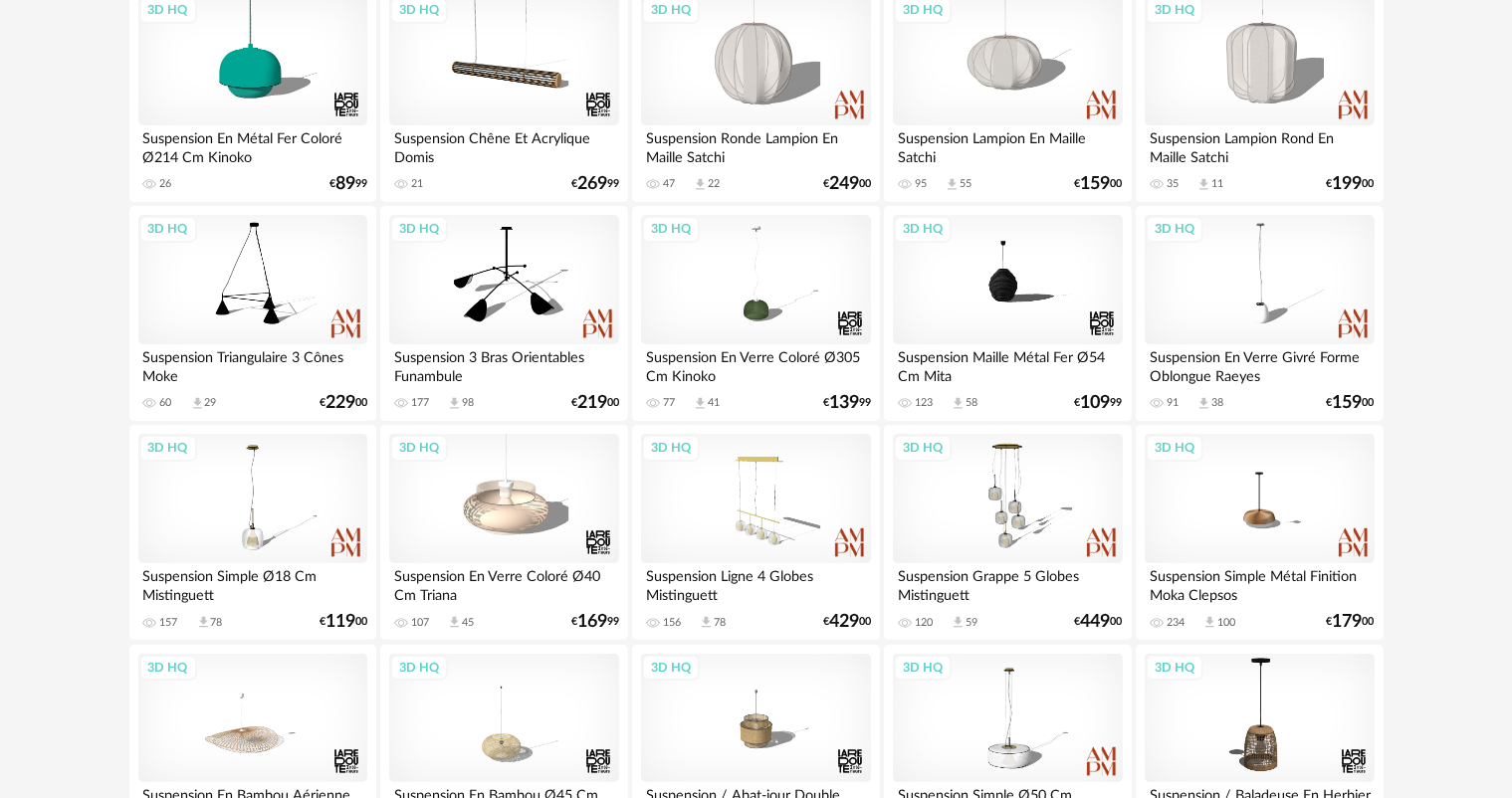 scroll, scrollTop: 0, scrollLeft: 0, axis: both 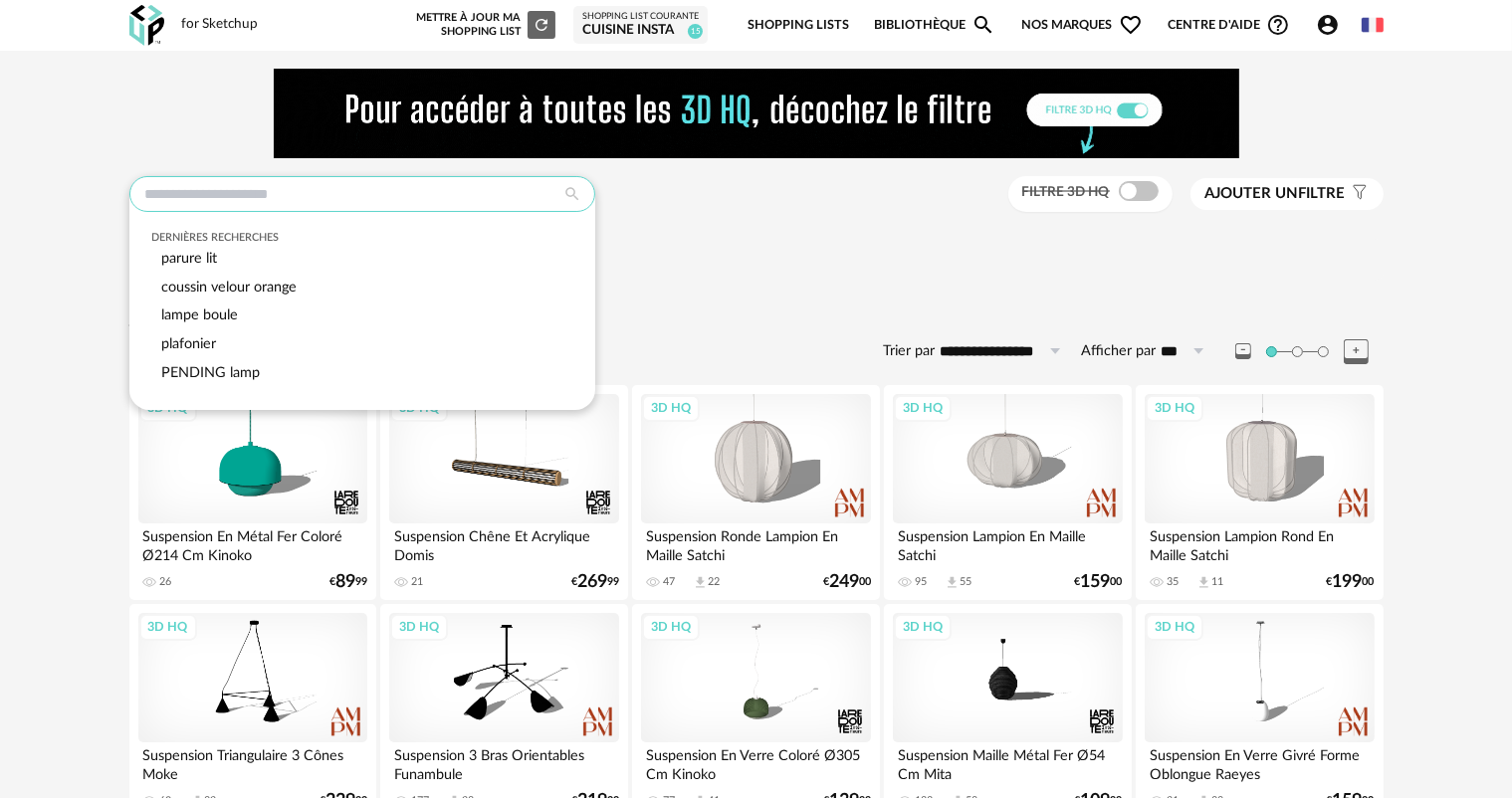 click at bounding box center (362, 194) 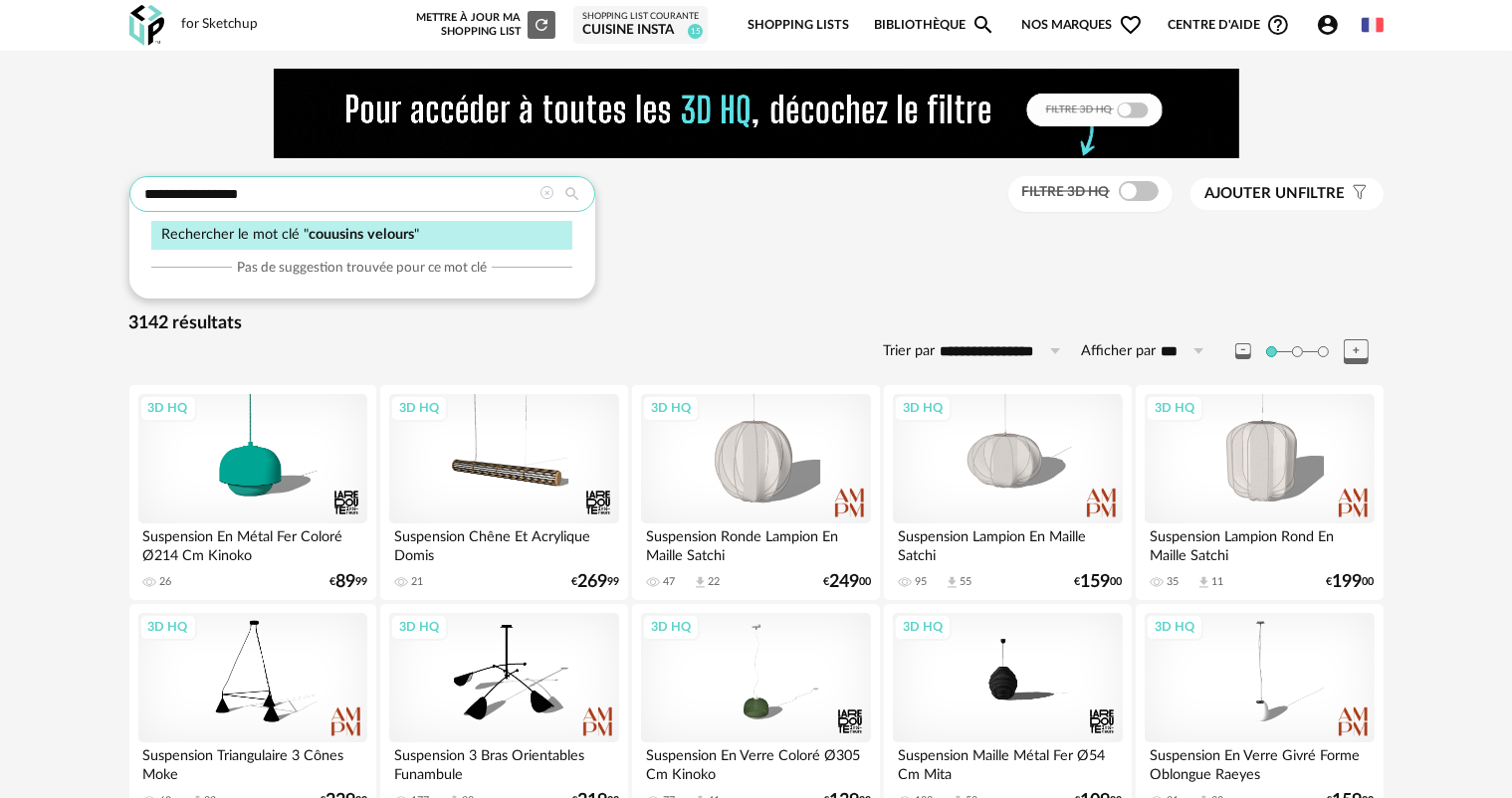 type on "**********" 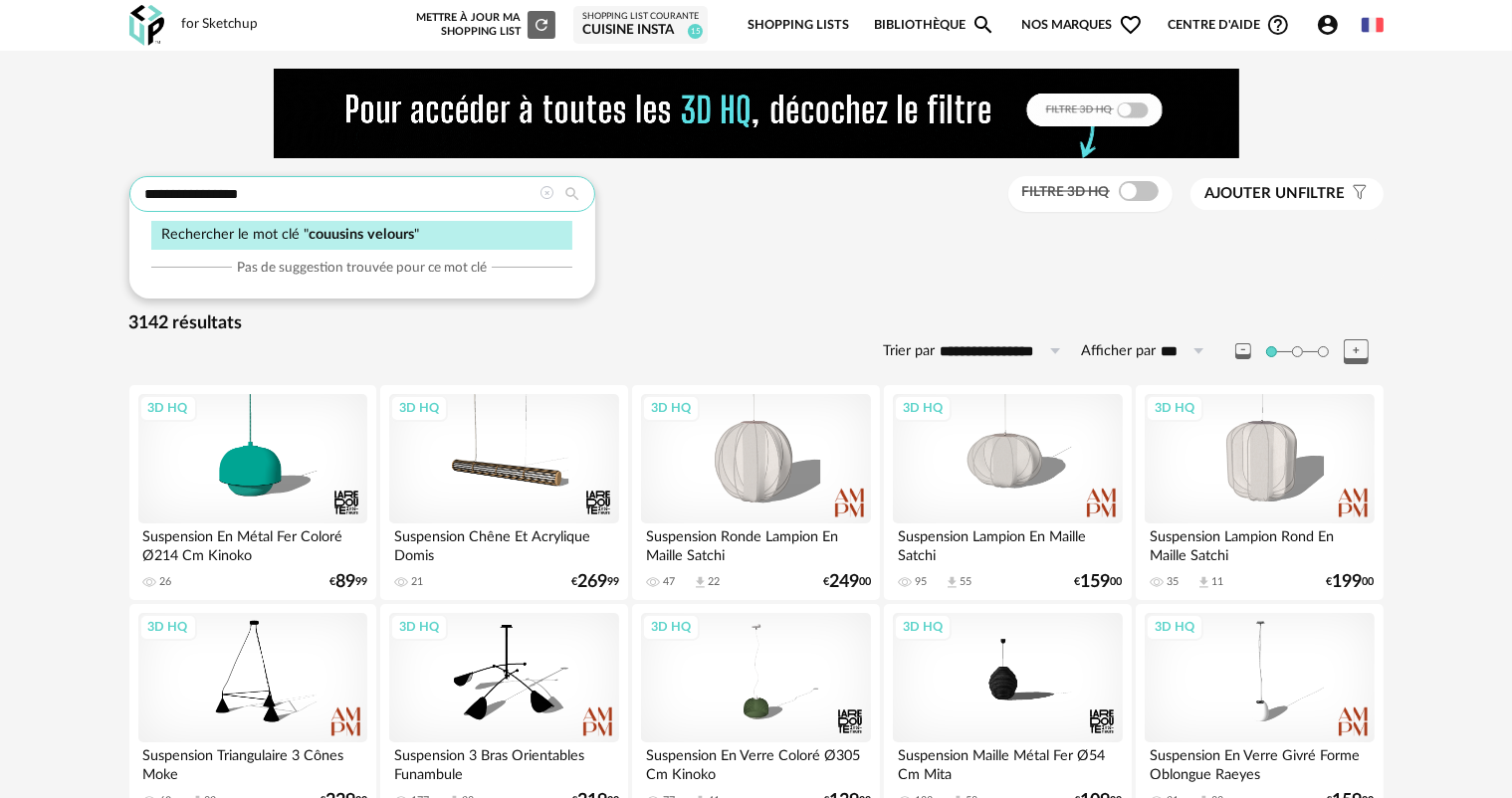 type 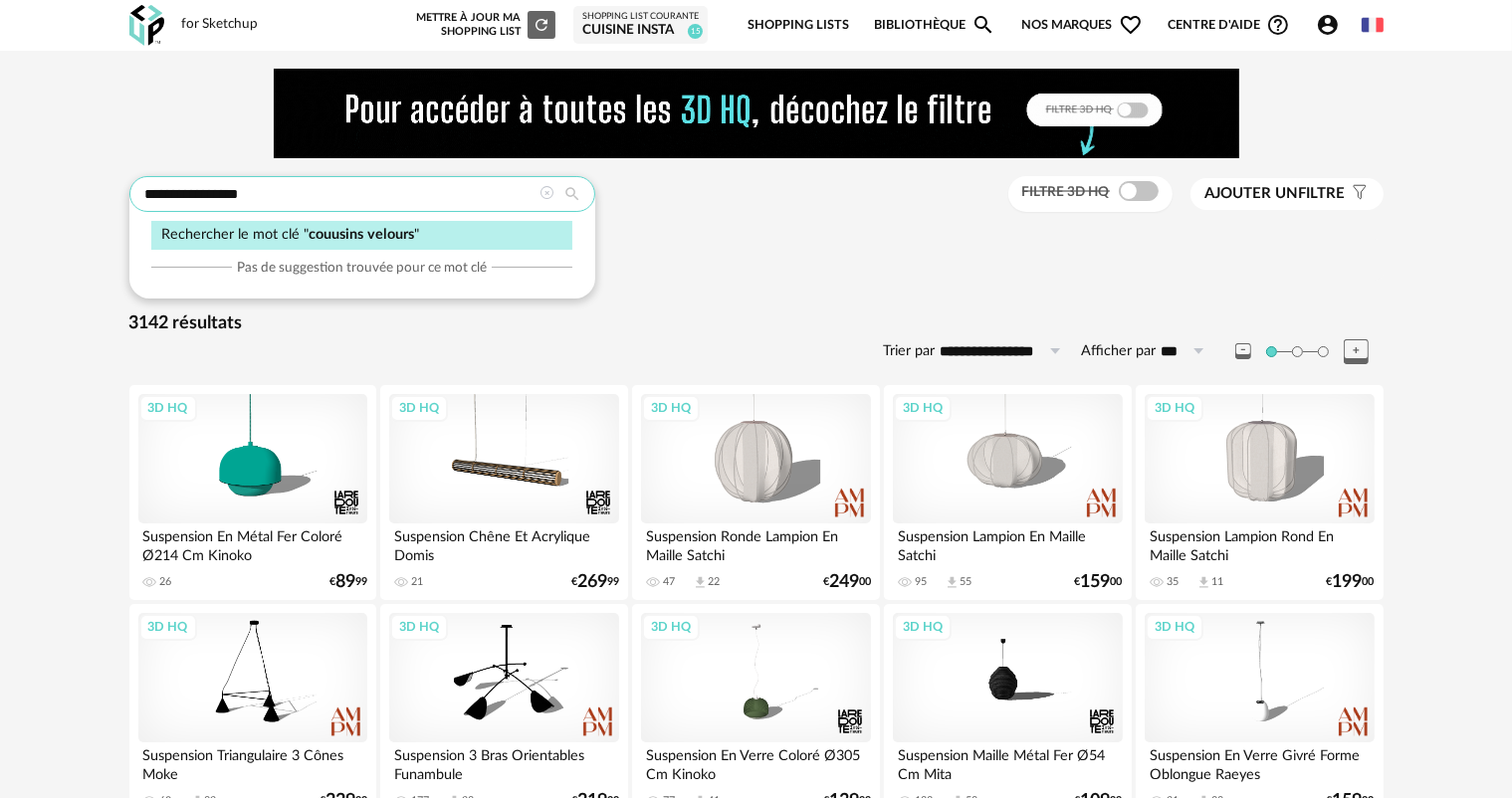 type on "**********" 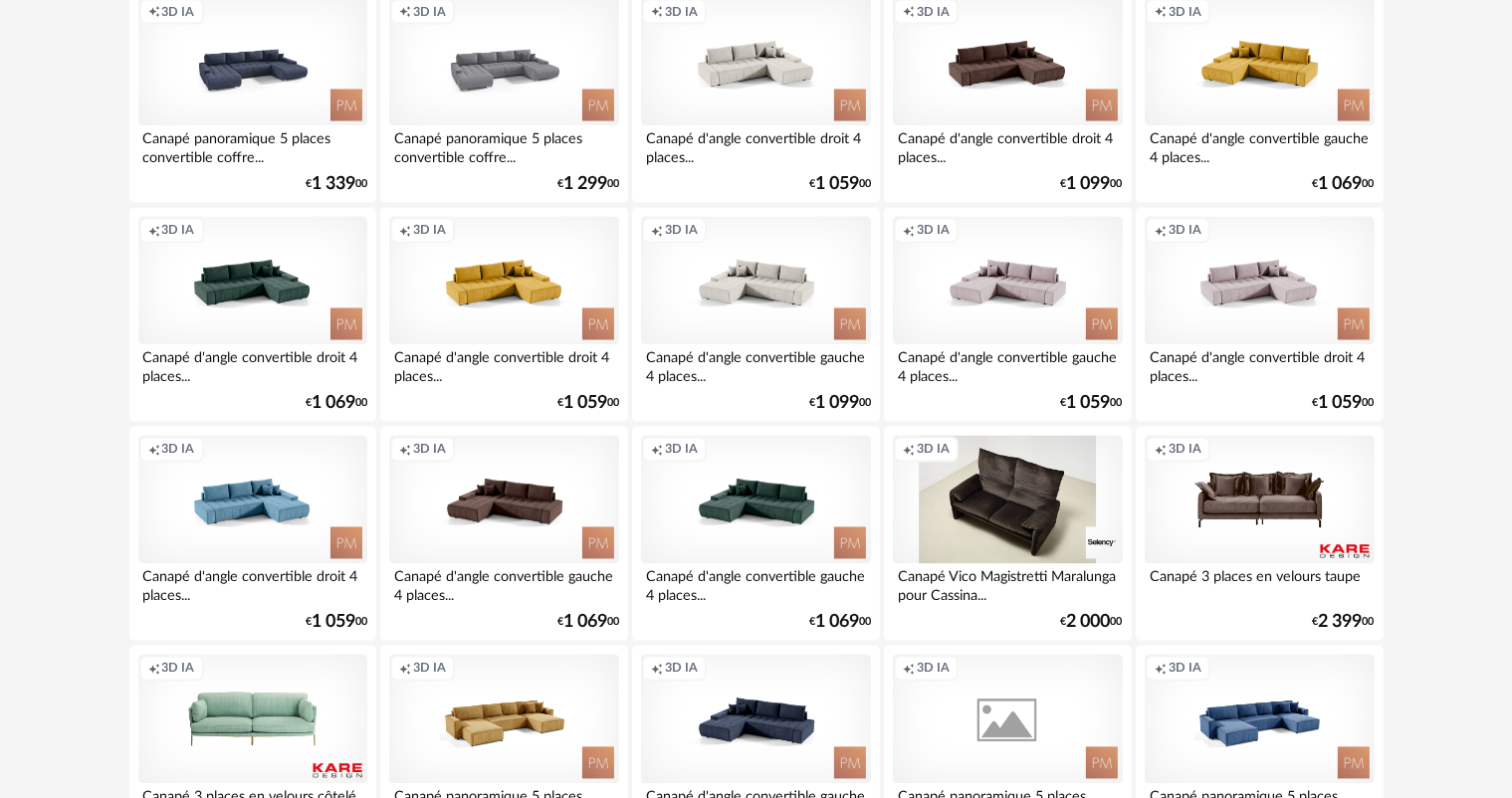 scroll, scrollTop: 4097, scrollLeft: 0, axis: vertical 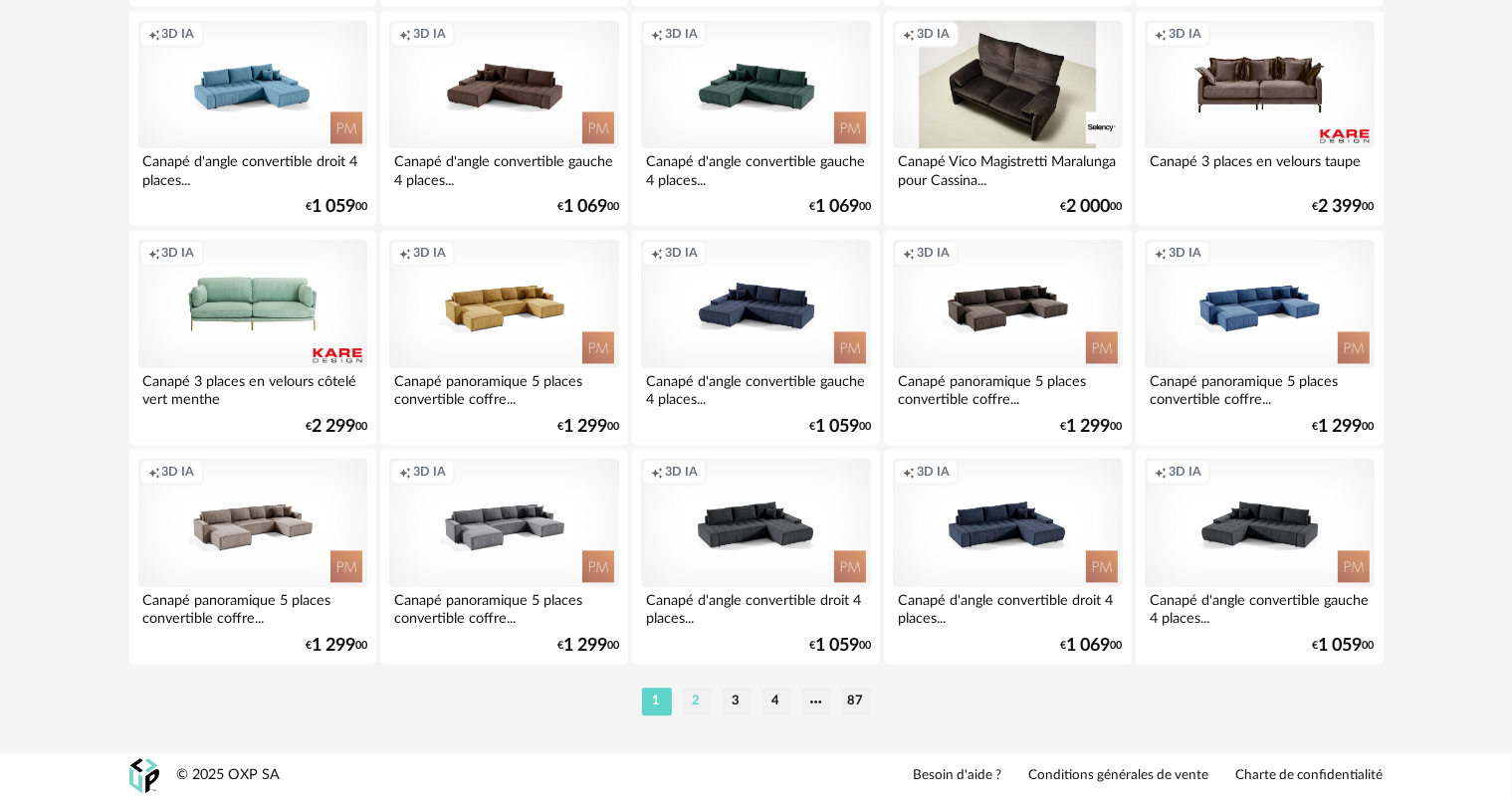click on "2" at bounding box center [697, 701] 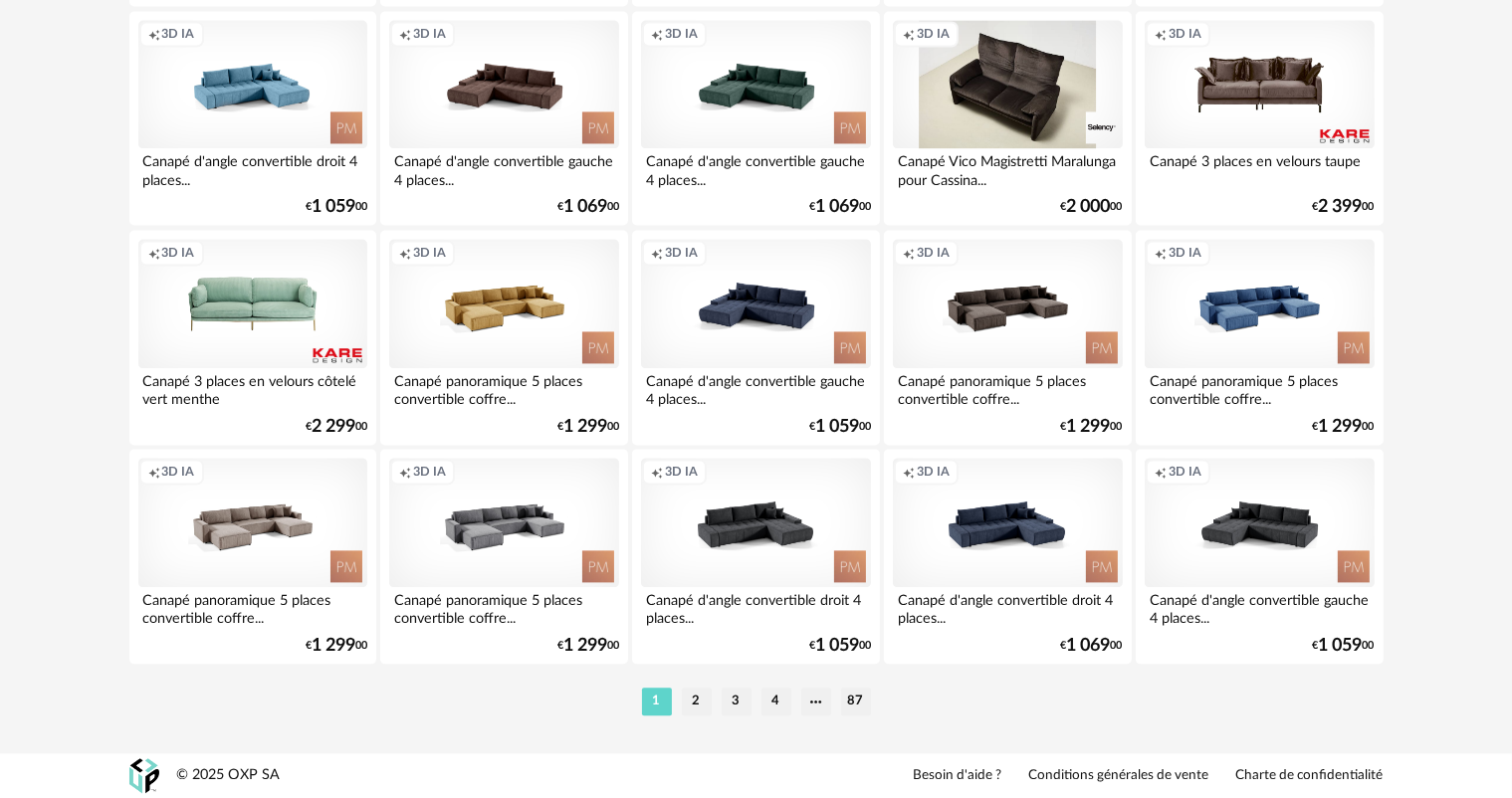 type on "**********" 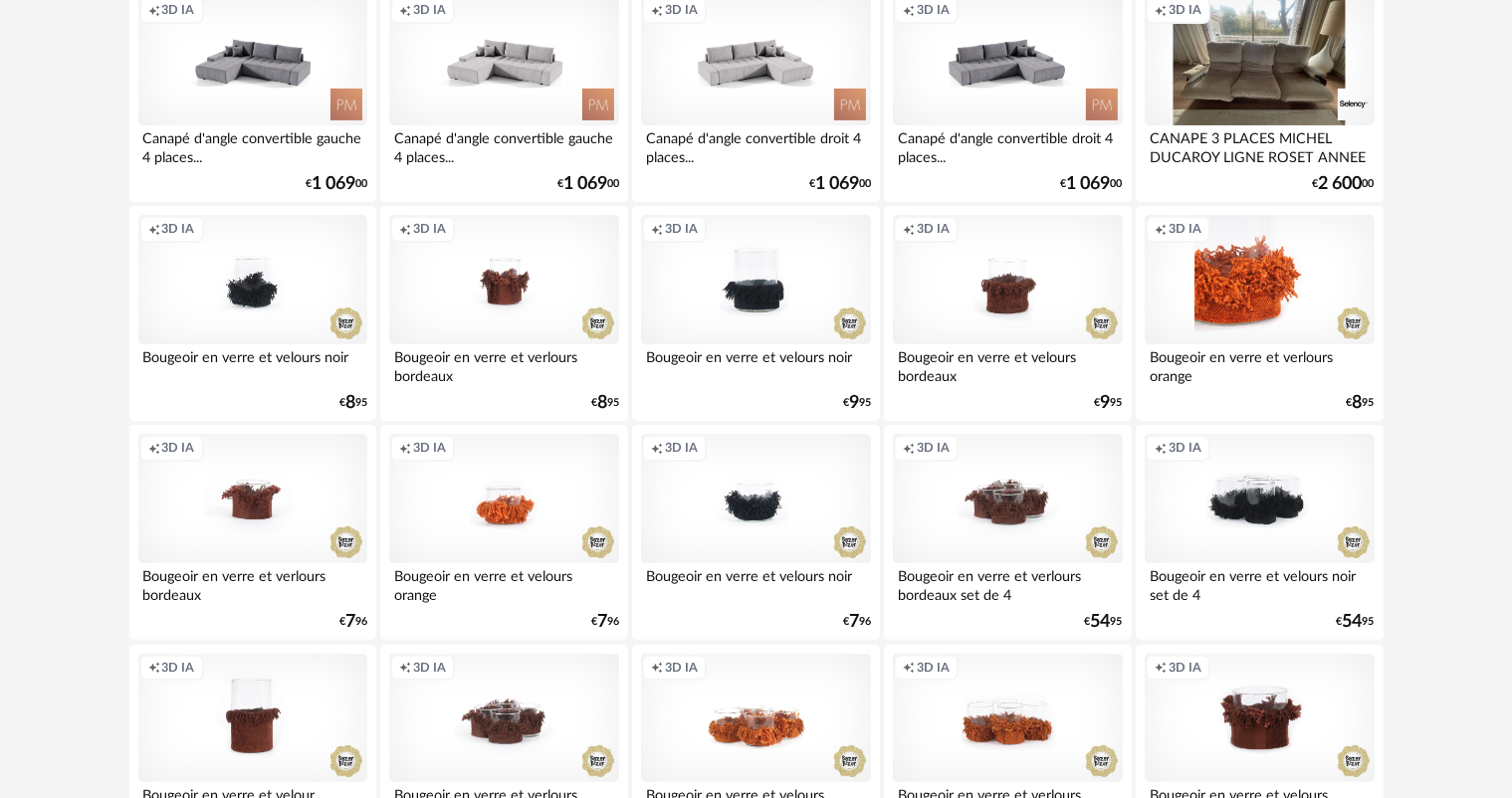 scroll, scrollTop: 0, scrollLeft: 0, axis: both 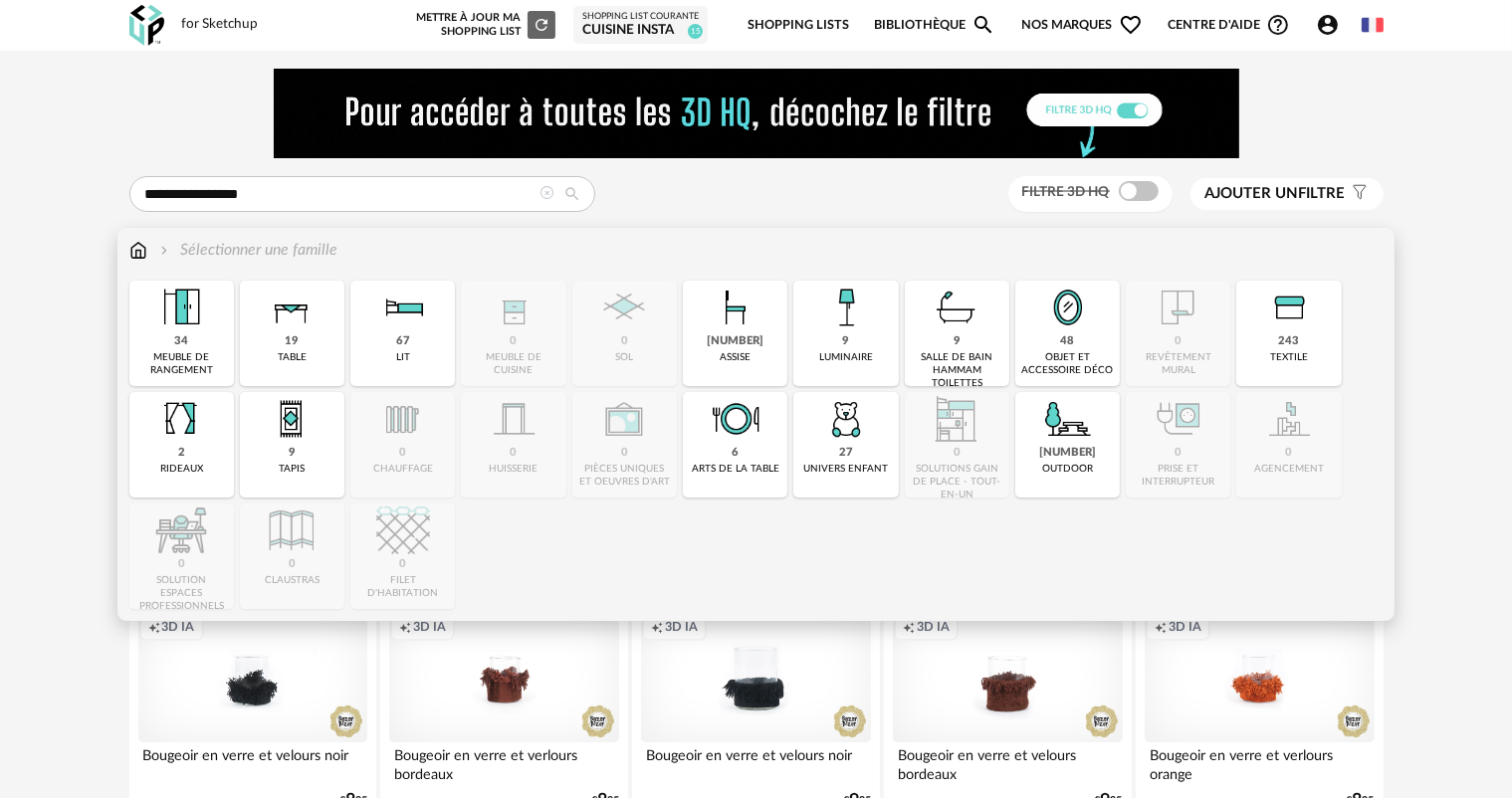 click at bounding box center (138, 250) 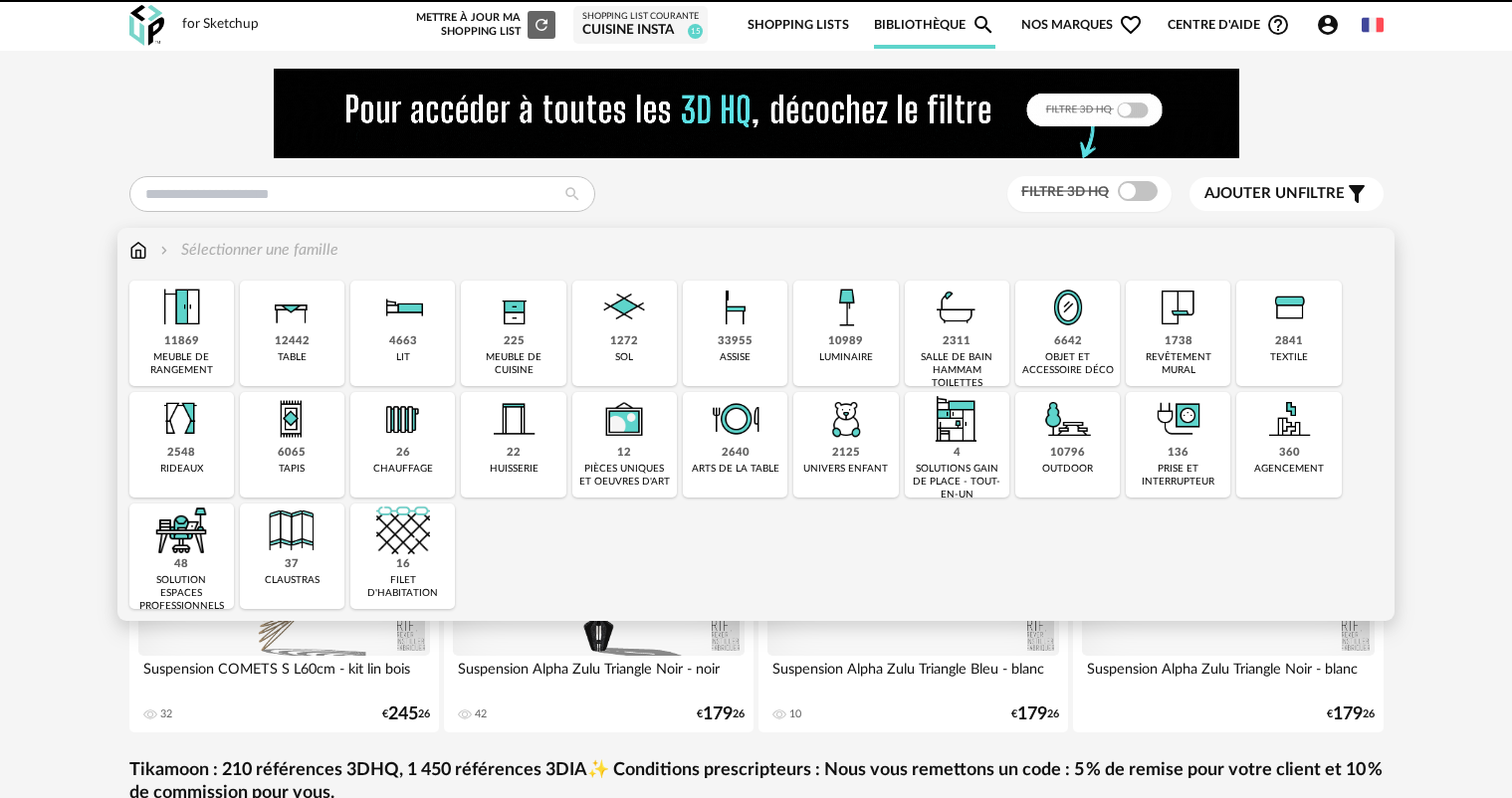 scroll, scrollTop: 0, scrollLeft: 0, axis: both 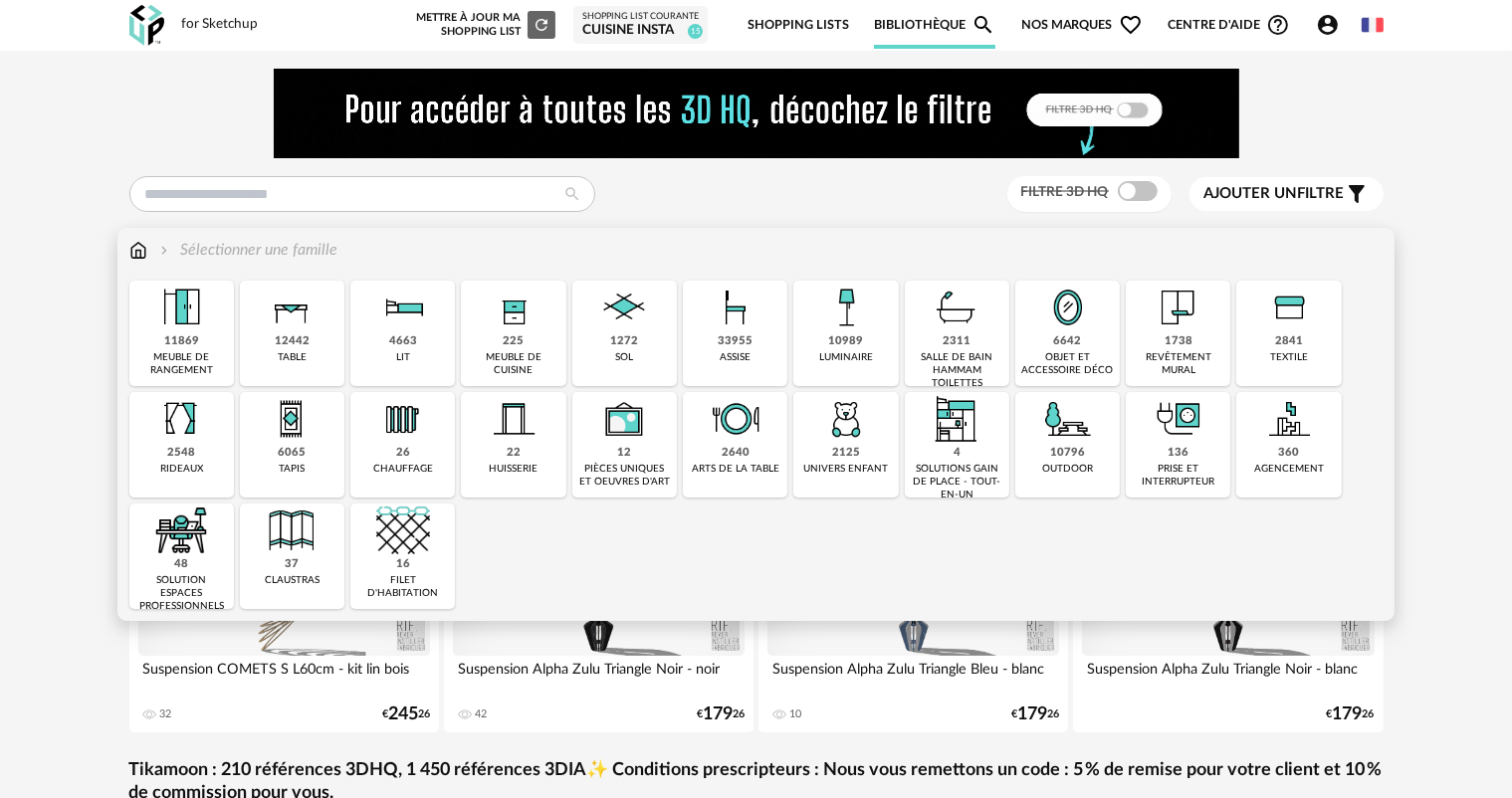 click on "objet et accessoire déco" at bounding box center [1067, 364] 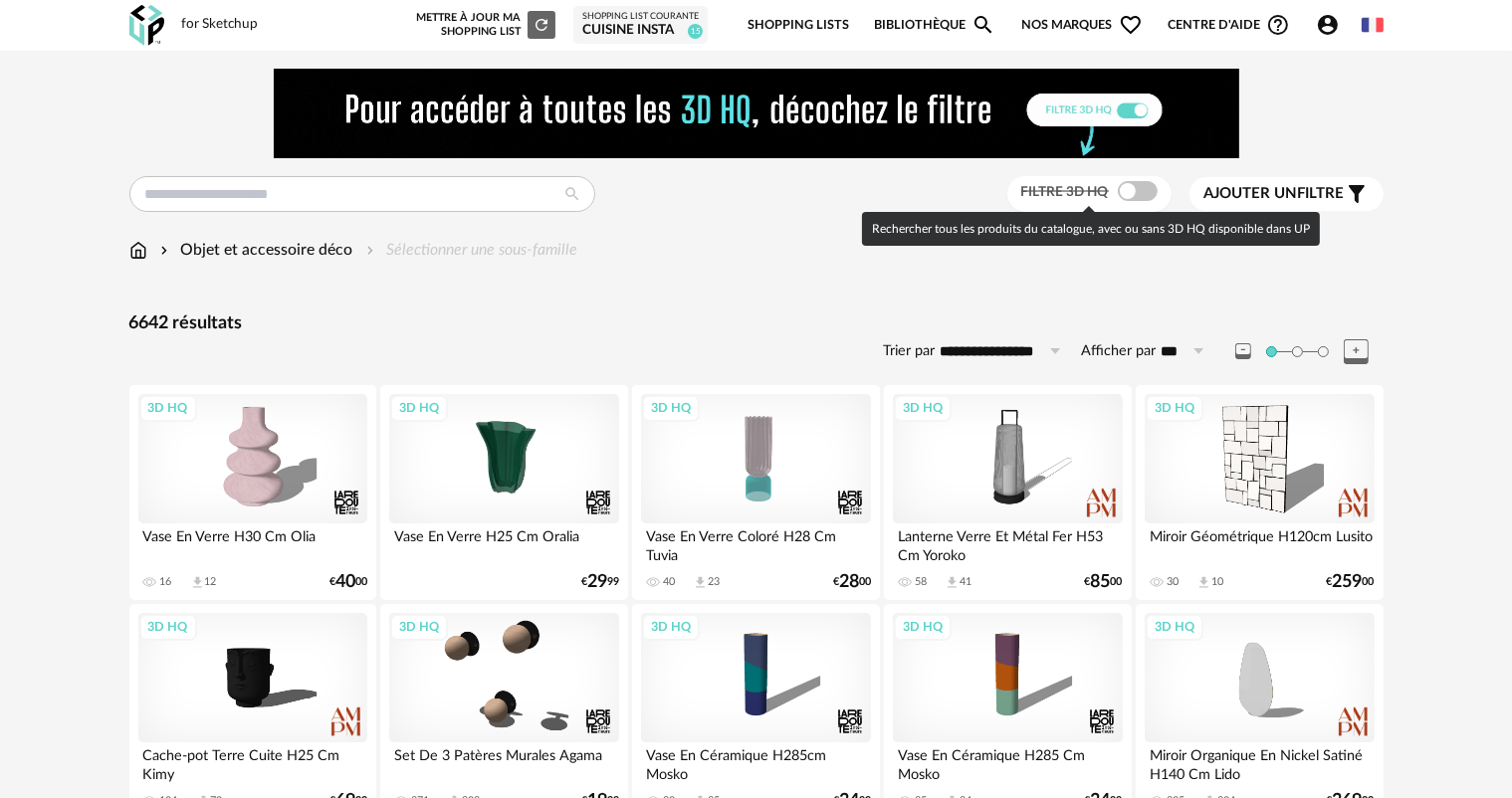 click at bounding box center (1138, 191) 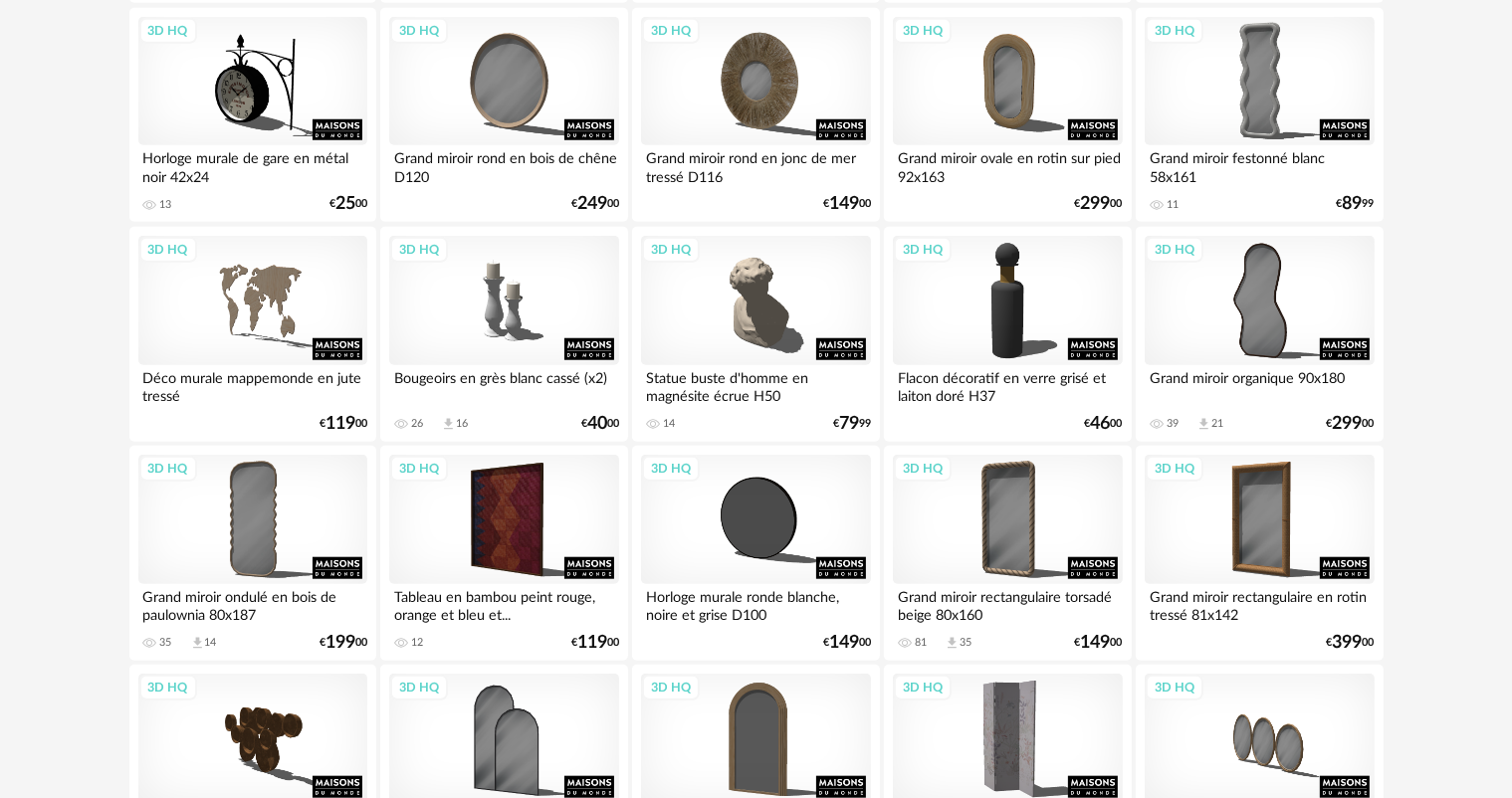 scroll, scrollTop: 2090, scrollLeft: 0, axis: vertical 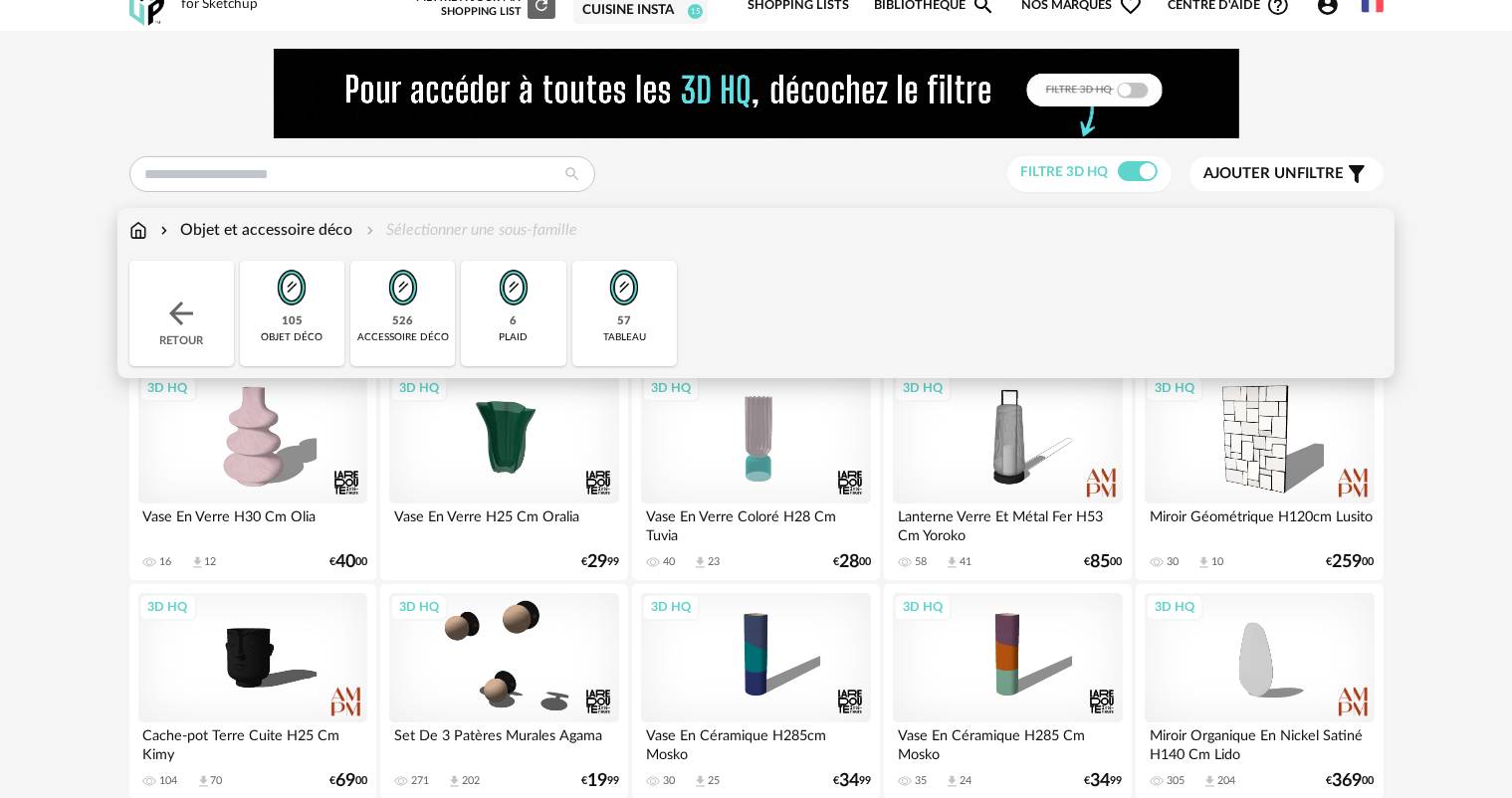 click on "6
plaid" at bounding box center [513, 313] 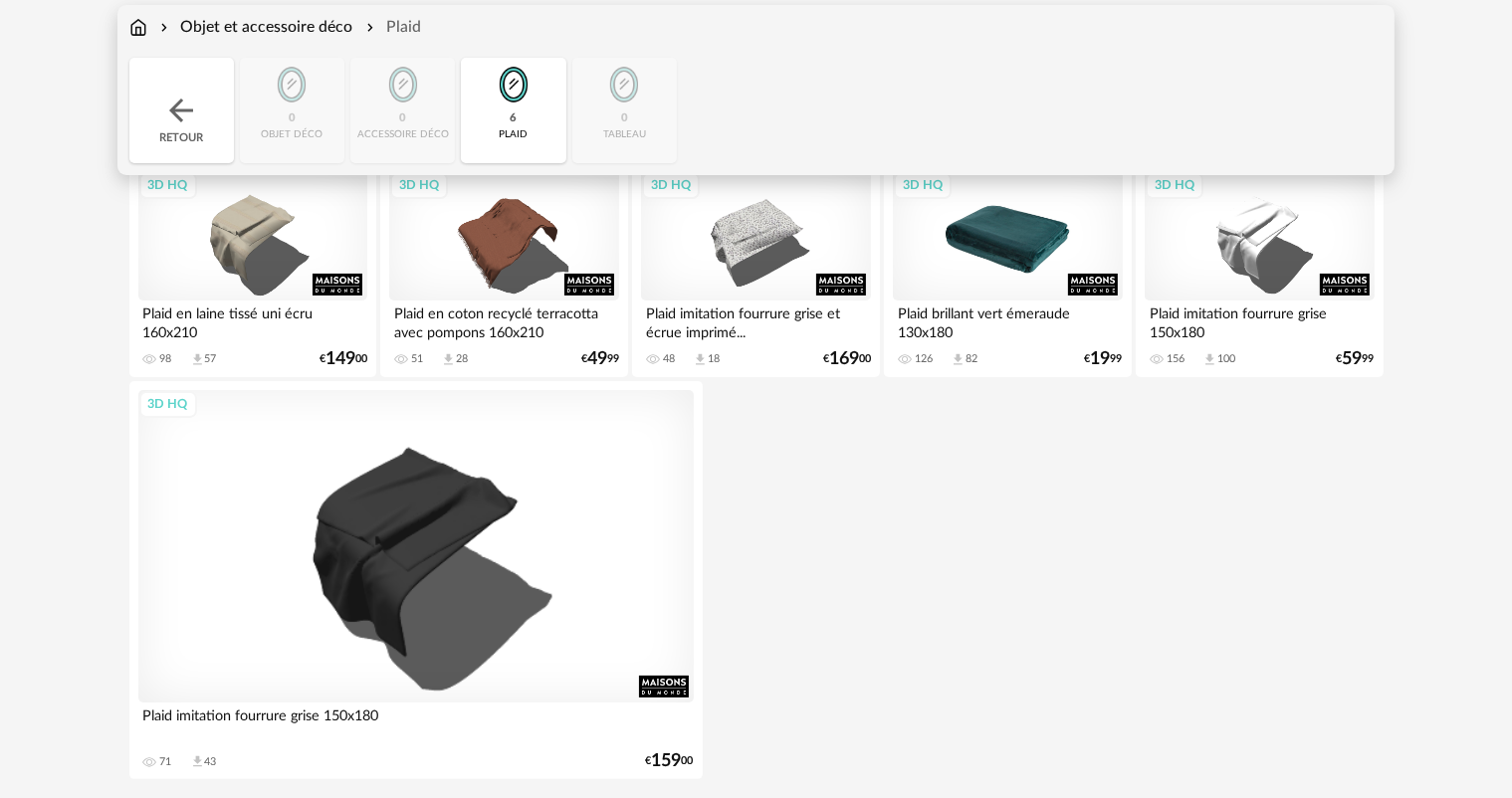 scroll, scrollTop: 189, scrollLeft: 0, axis: vertical 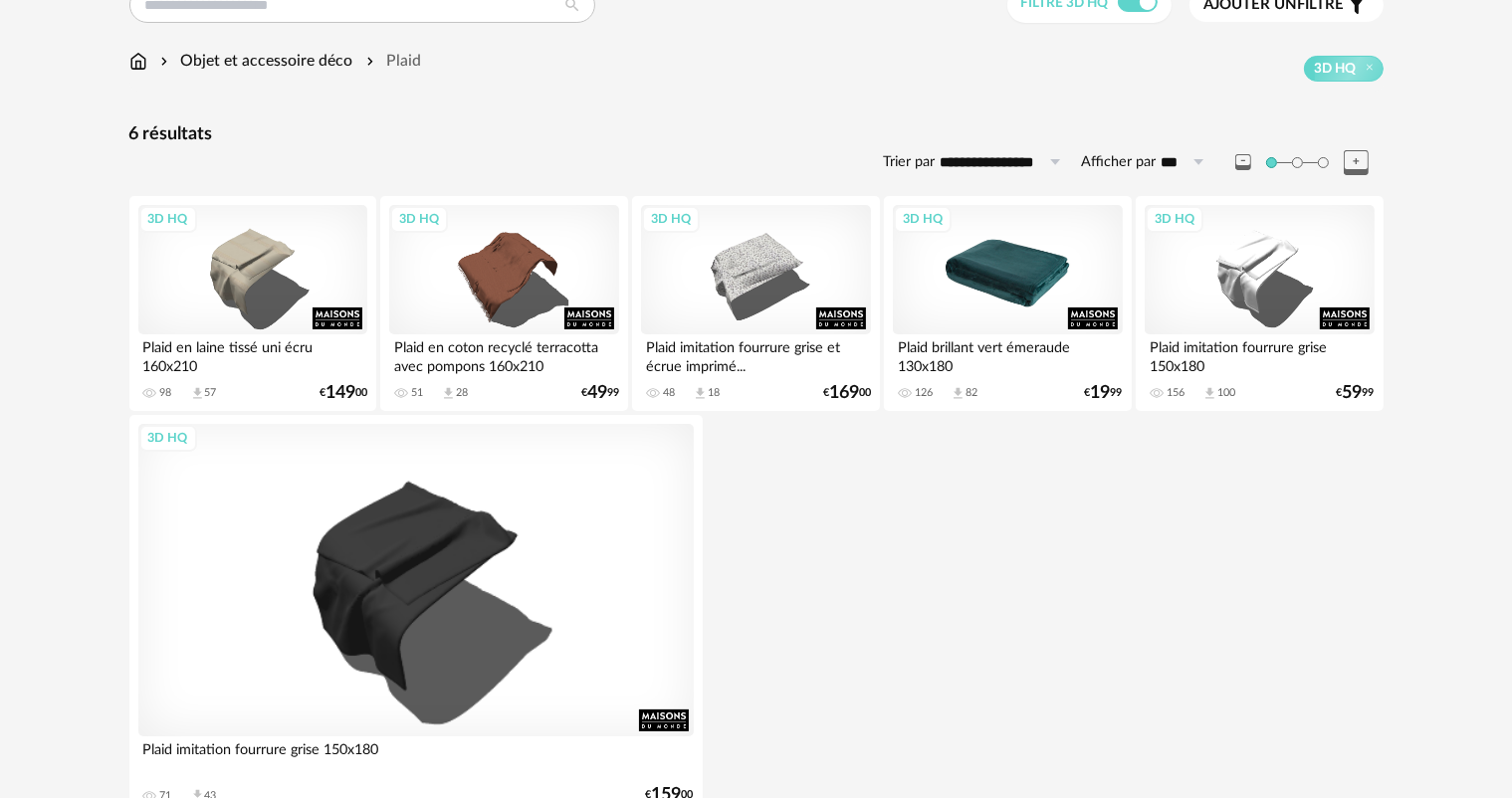 click on "3D HQ" at bounding box center (1007, 270) 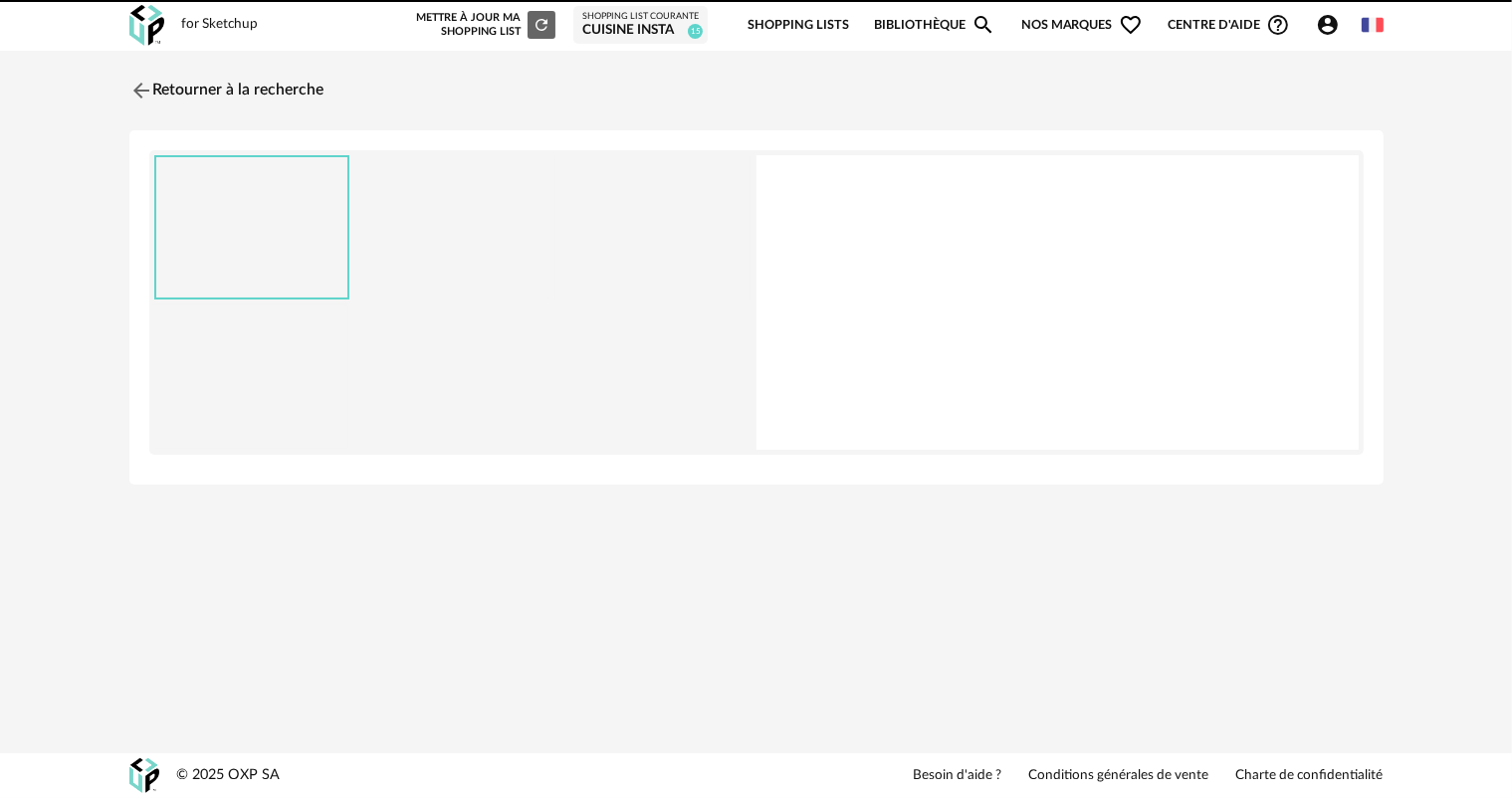 scroll, scrollTop: 0, scrollLeft: 0, axis: both 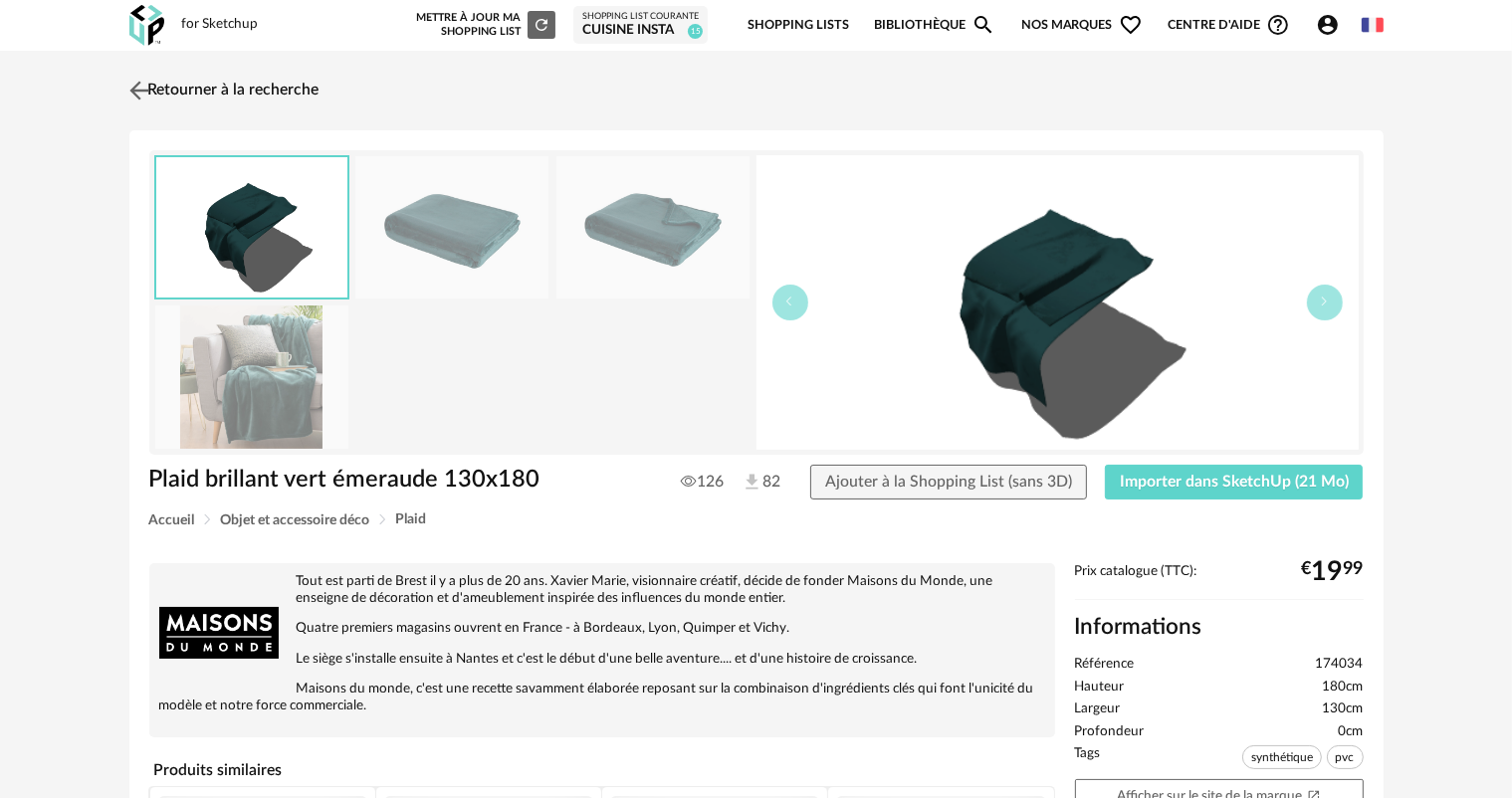 click at bounding box center (138, 90) 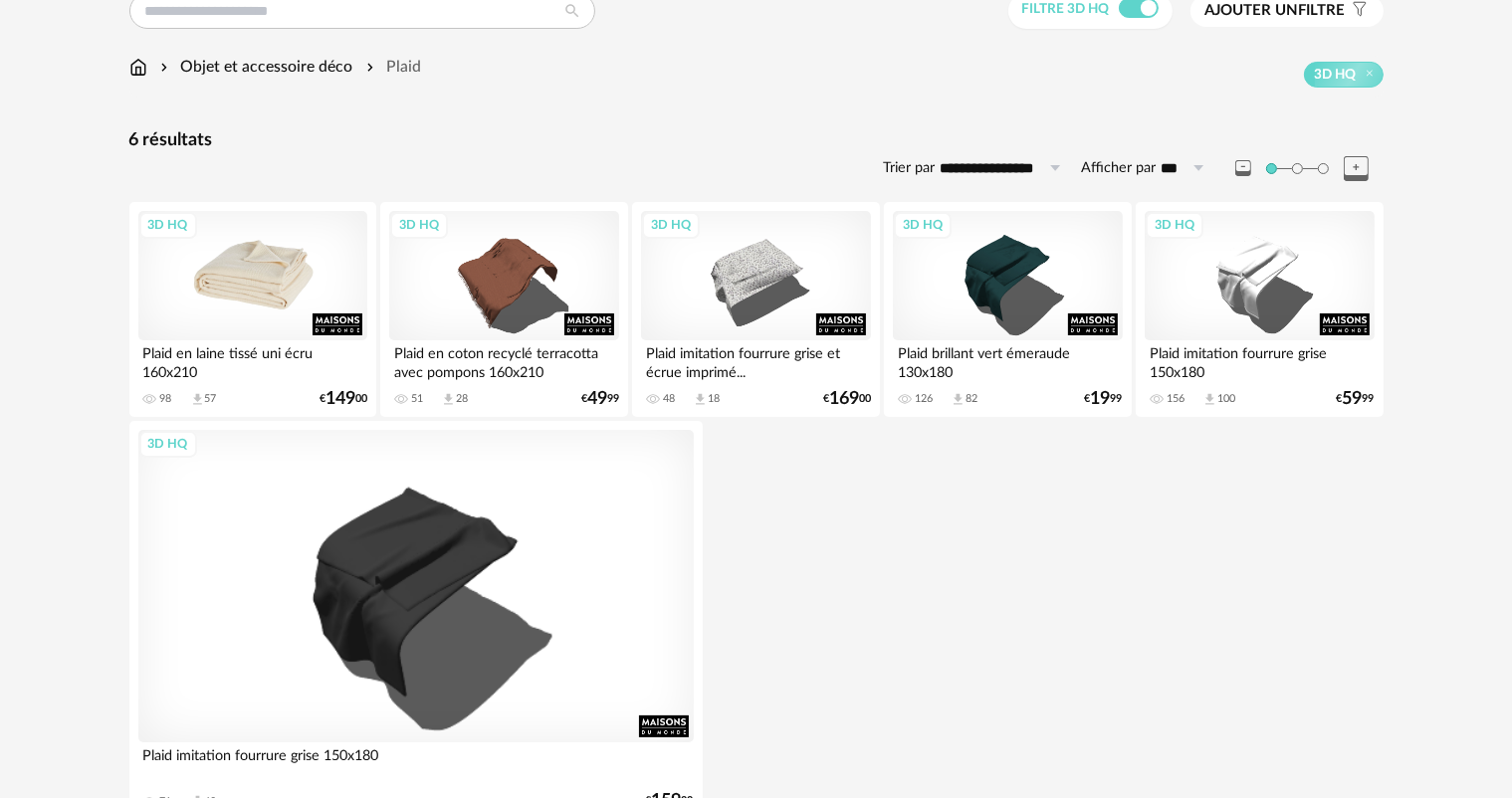 scroll, scrollTop: 0, scrollLeft: 0, axis: both 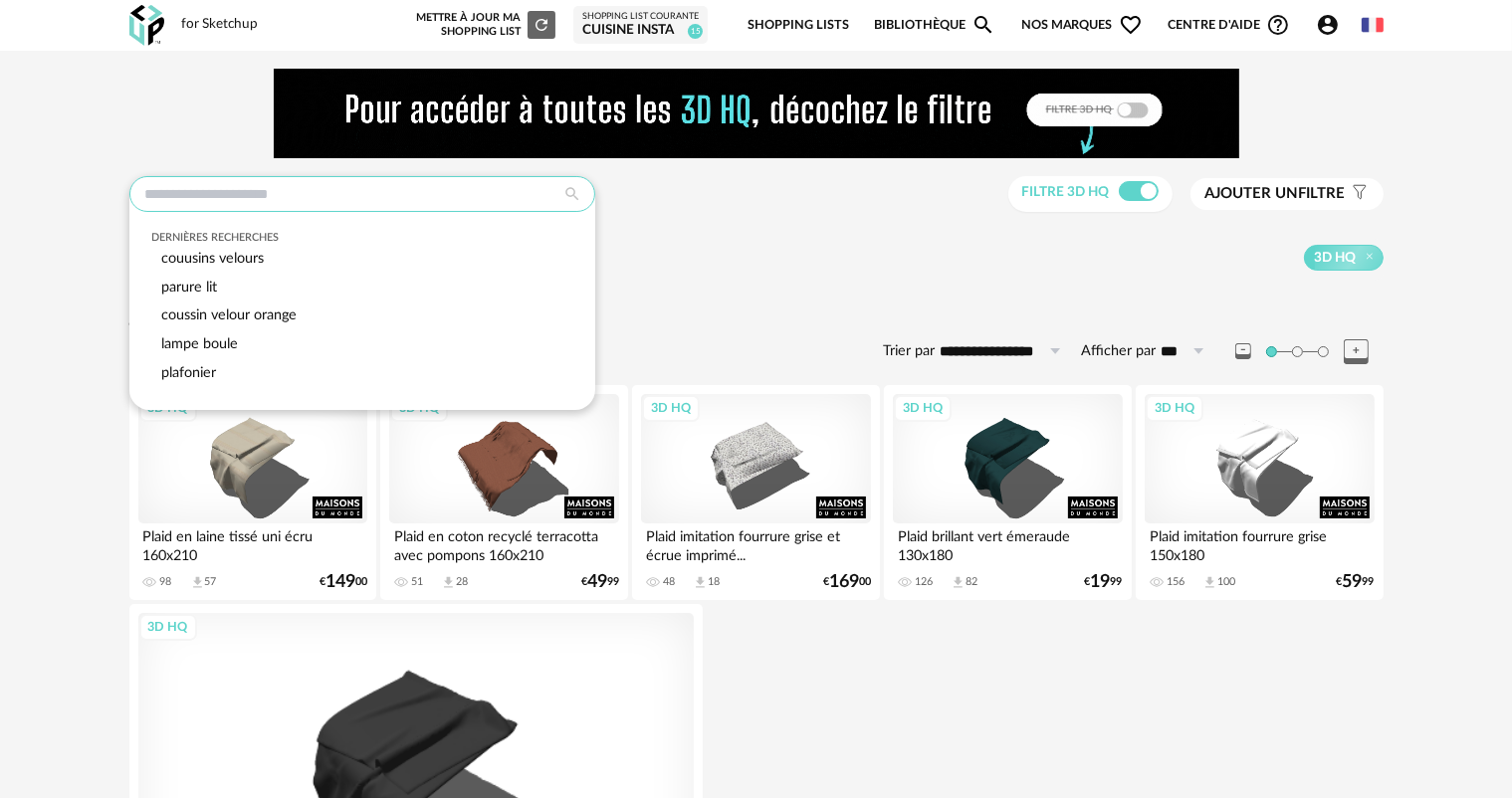 click at bounding box center [362, 194] 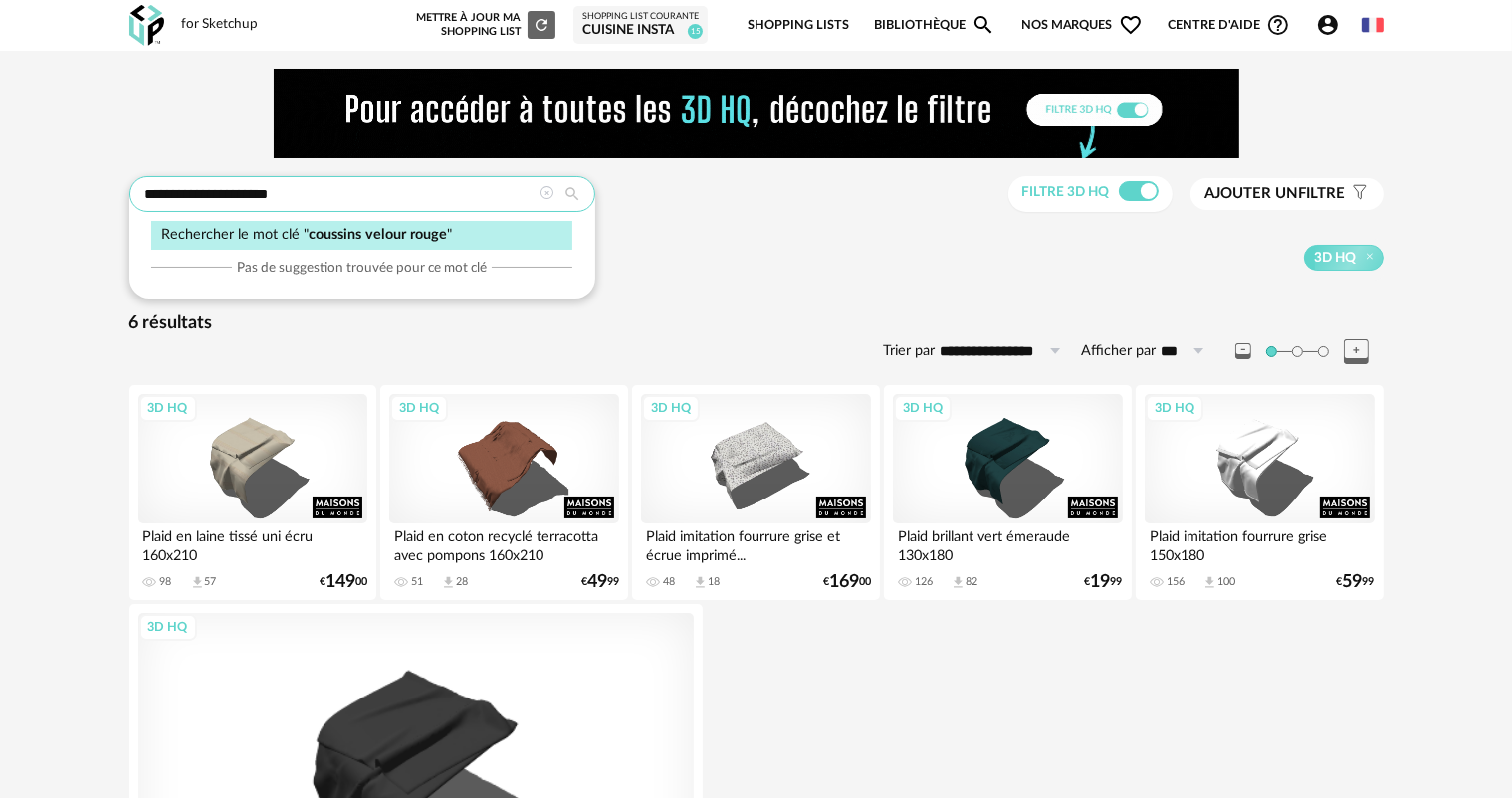 type on "**********" 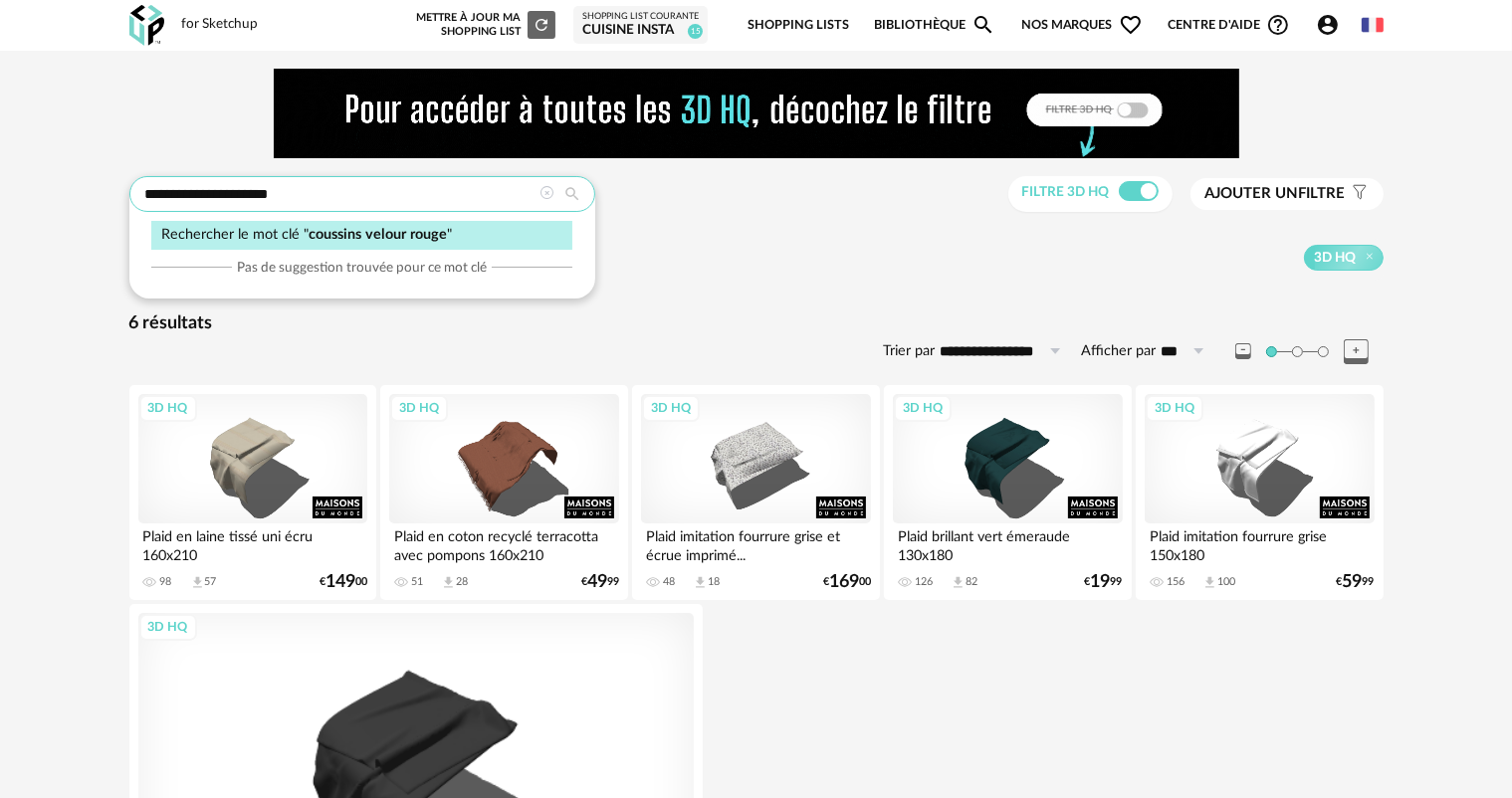 type on "**********" 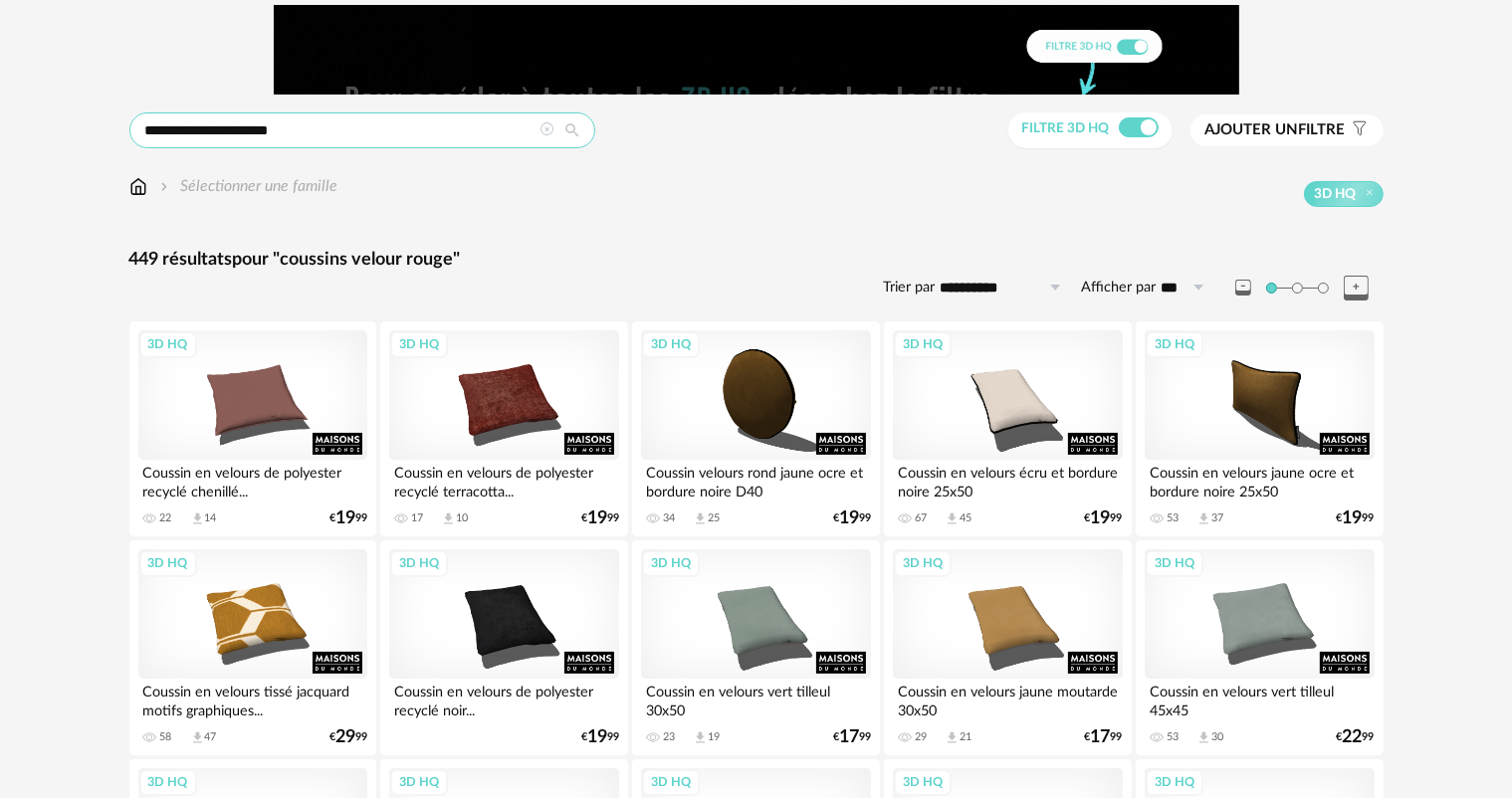 scroll, scrollTop: 100, scrollLeft: 0, axis: vertical 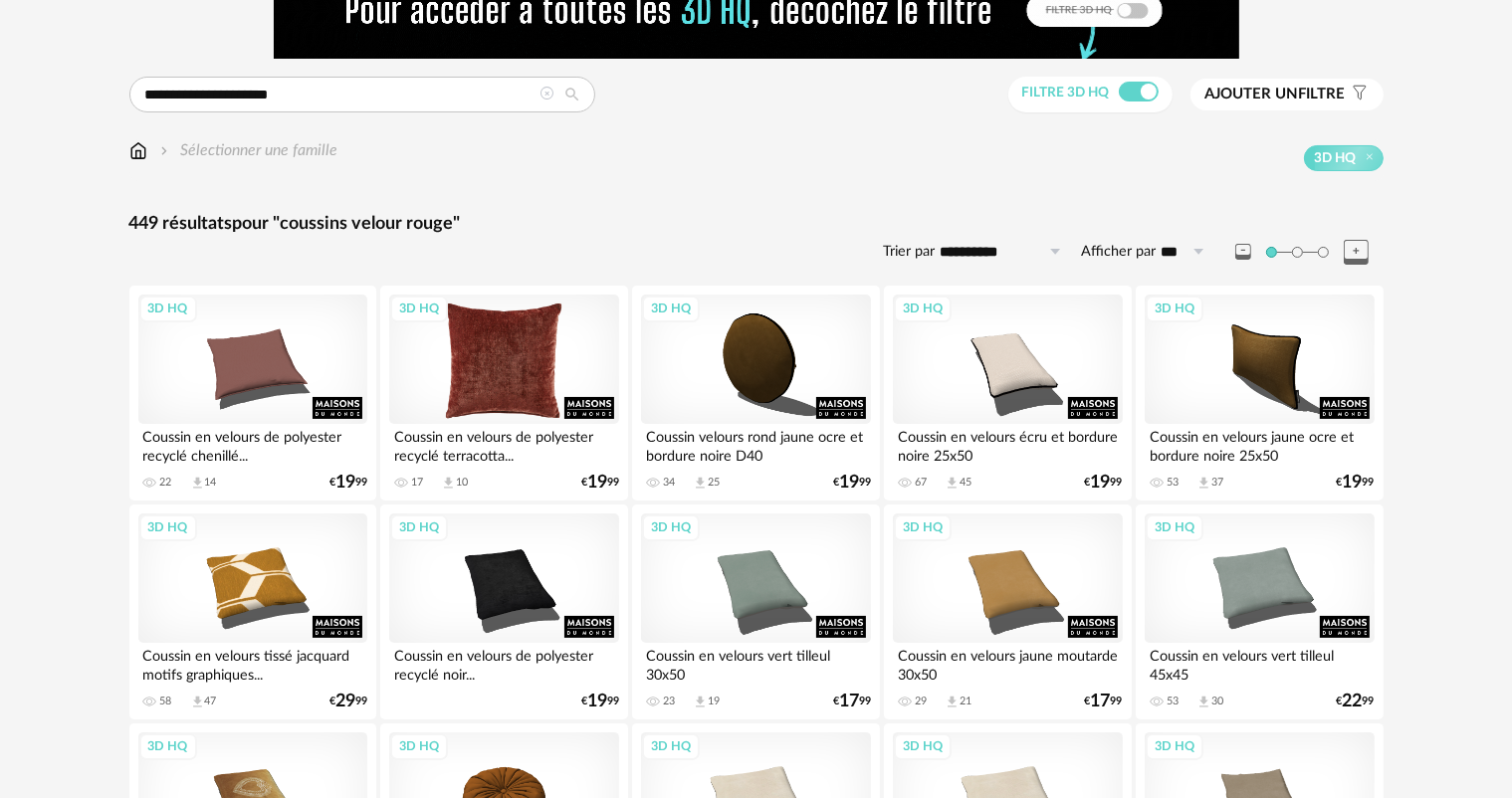 click on "3D HQ" at bounding box center (504, 359) 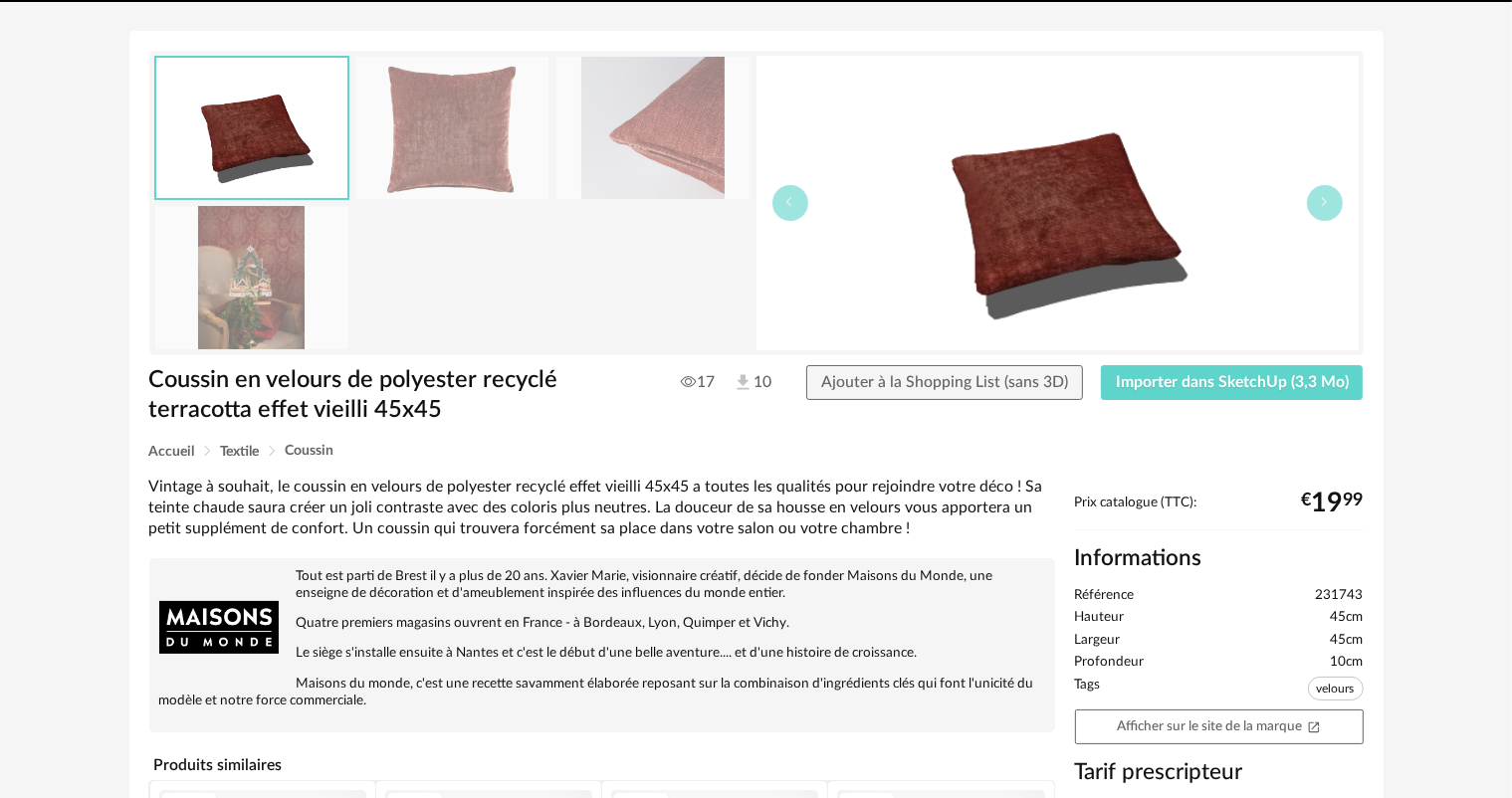 scroll, scrollTop: 0, scrollLeft: 0, axis: both 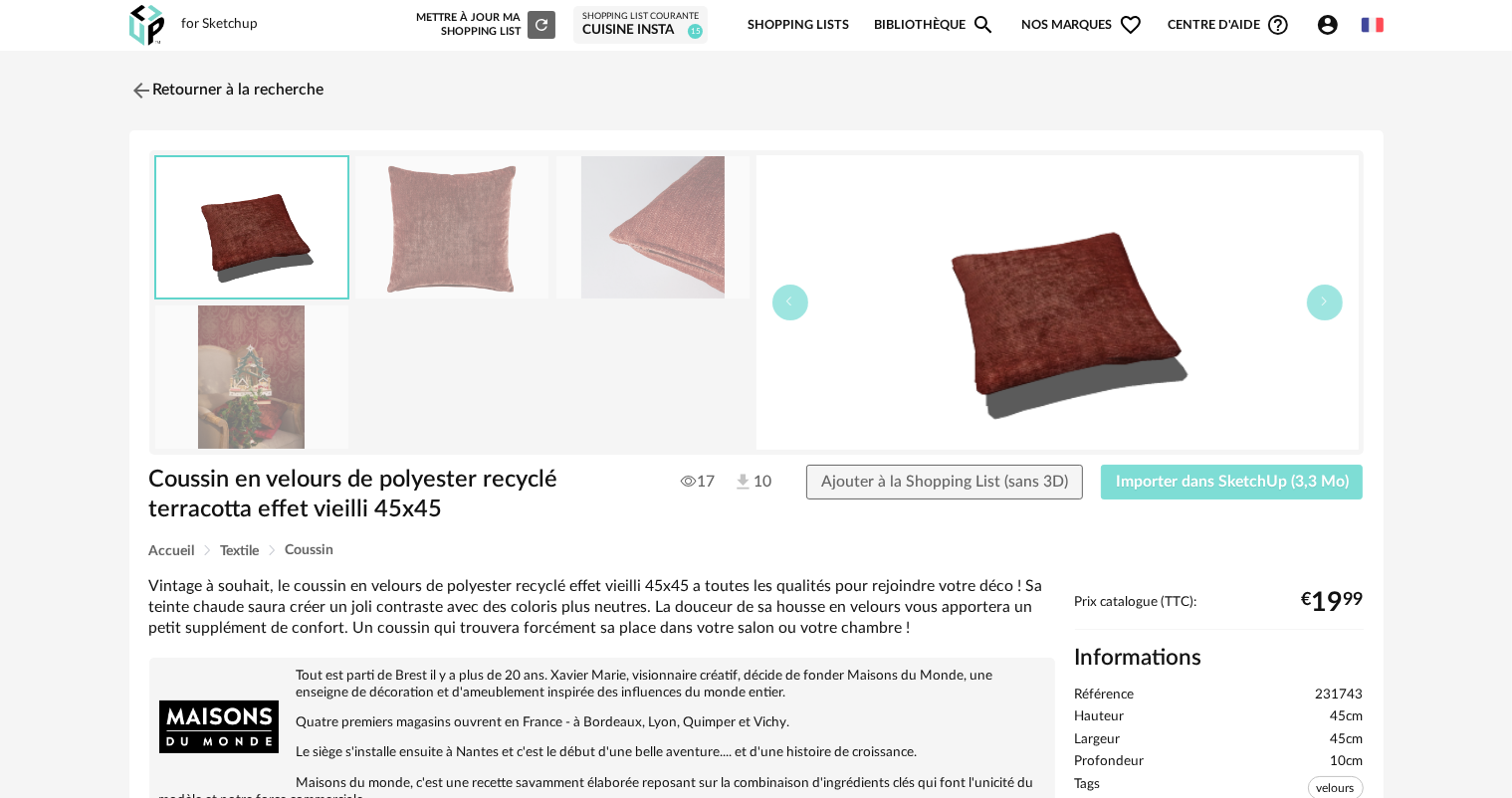 click on "Importer dans SketchUp (3,3 Mo)" at bounding box center (1232, 482) 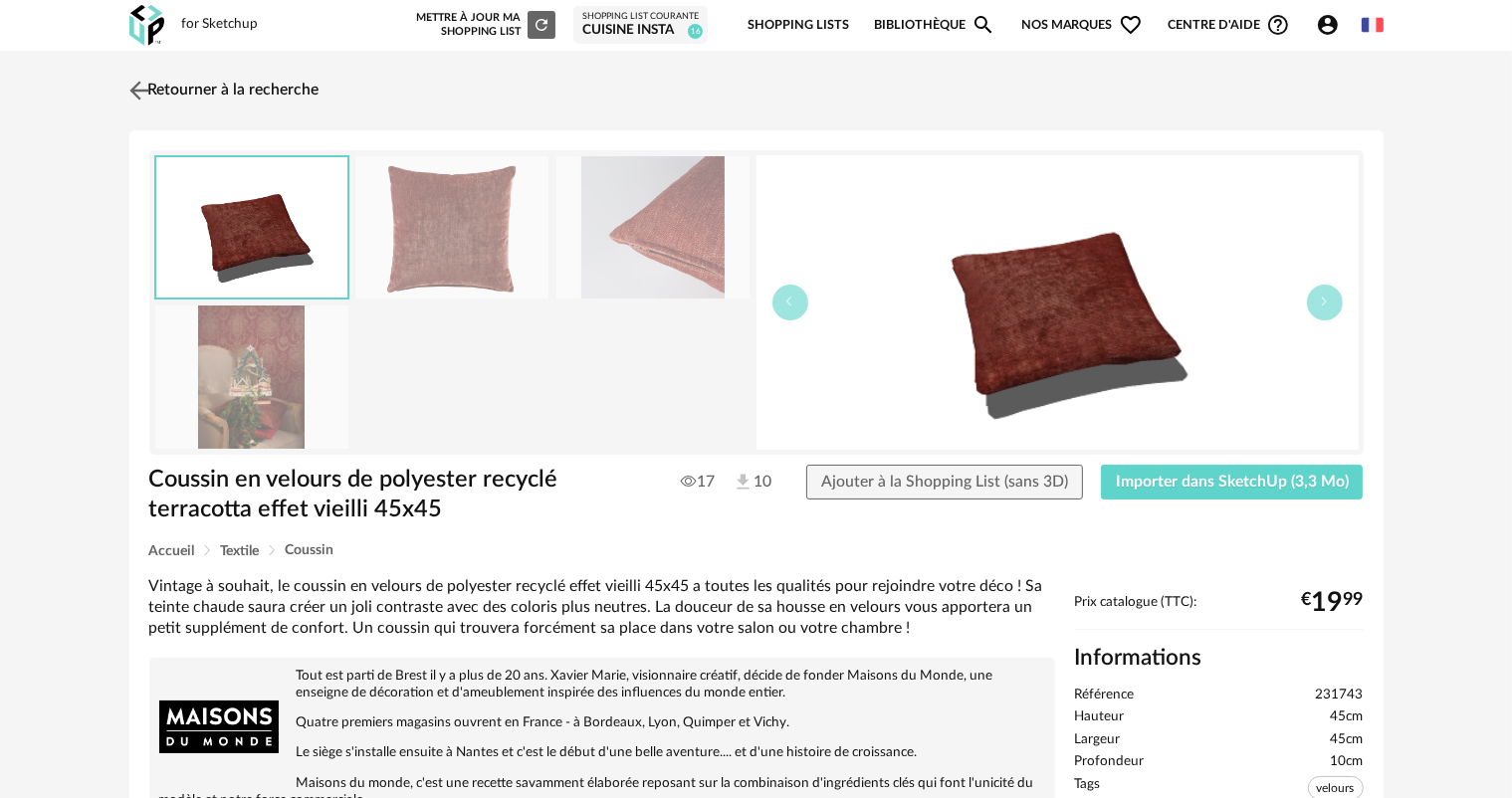 click at bounding box center (138, 90) 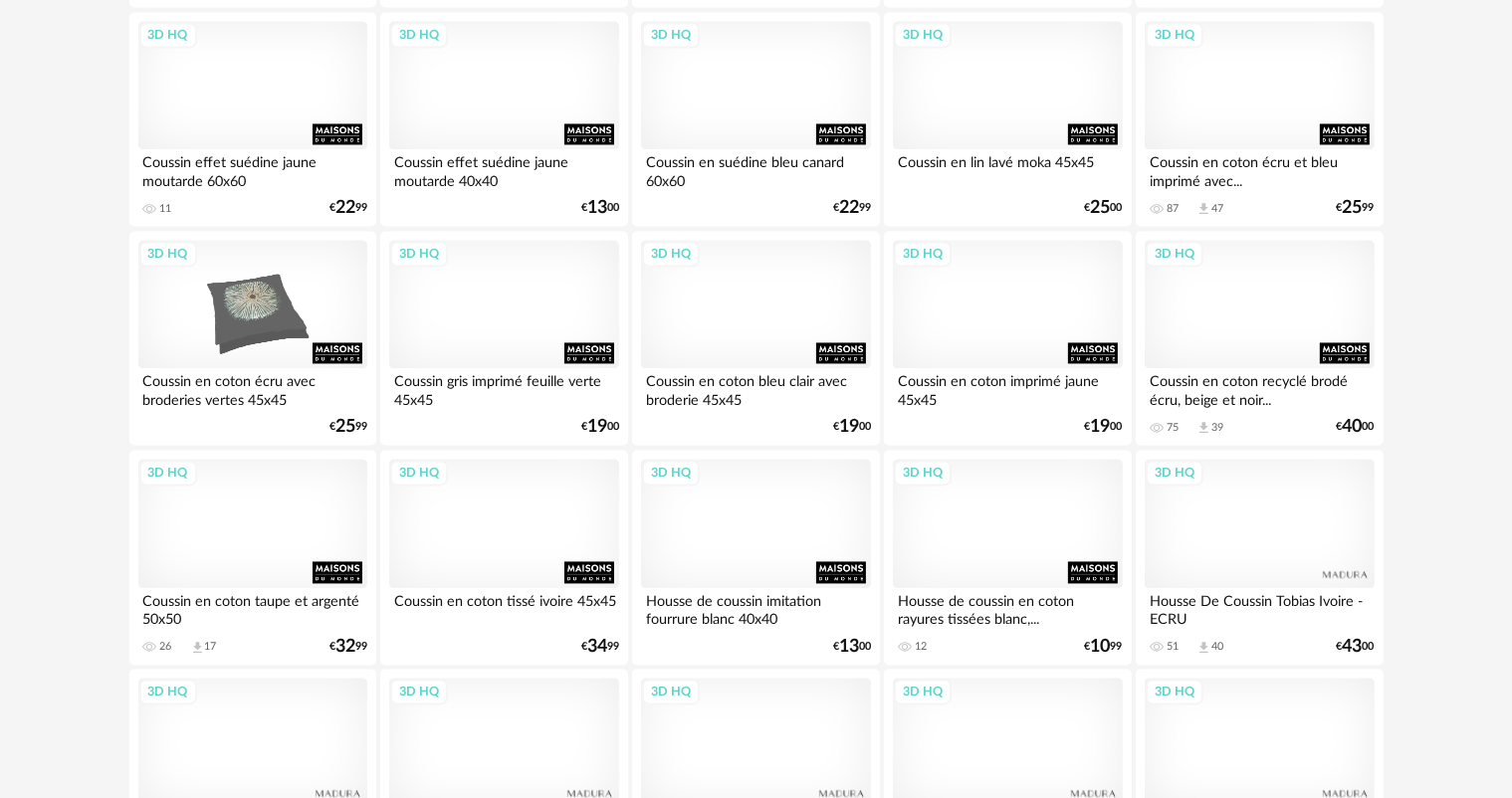 scroll, scrollTop: 4097, scrollLeft: 0, axis: vertical 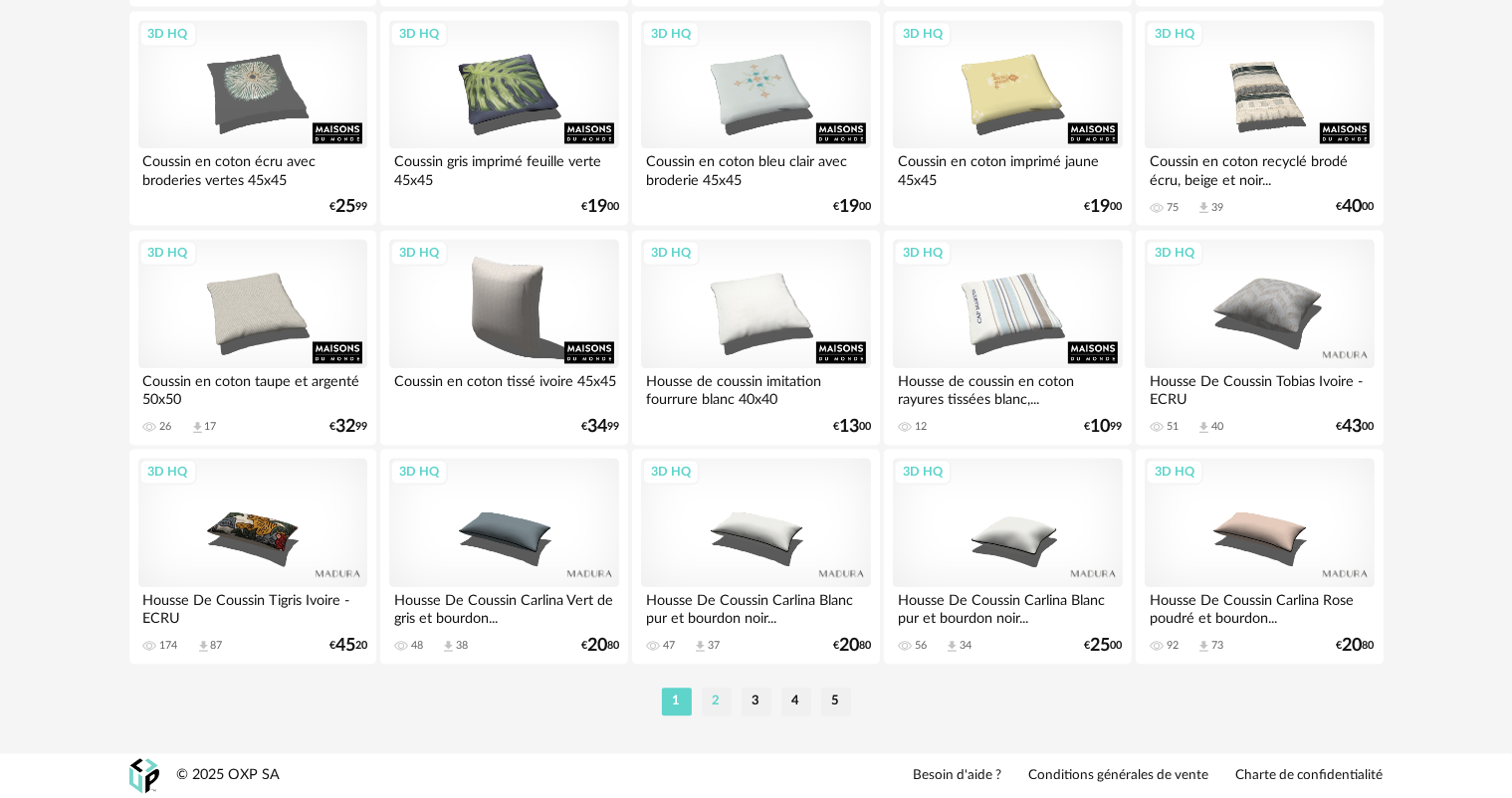 click on "2" at bounding box center [717, 701] 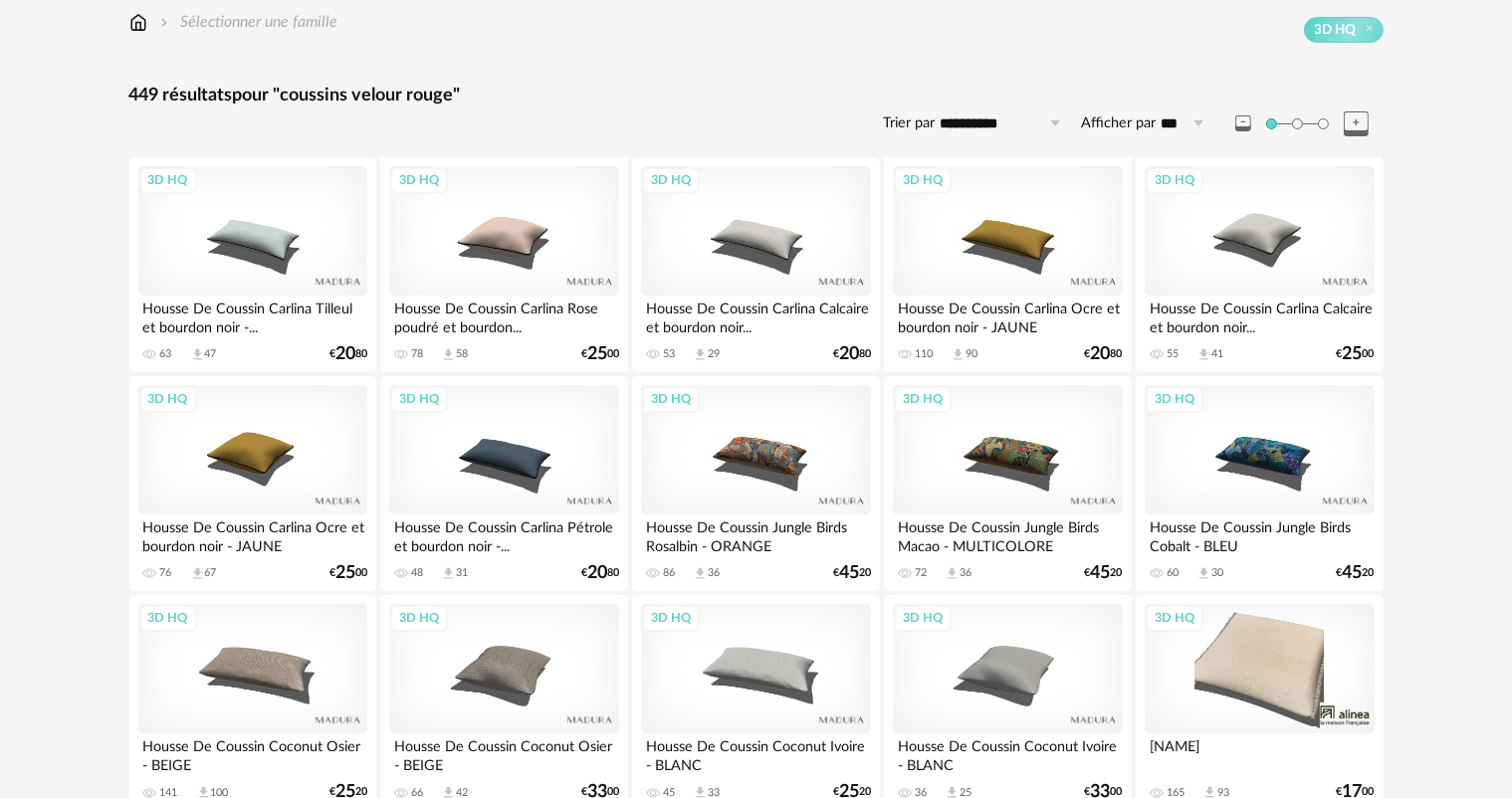 scroll, scrollTop: 498, scrollLeft: 0, axis: vertical 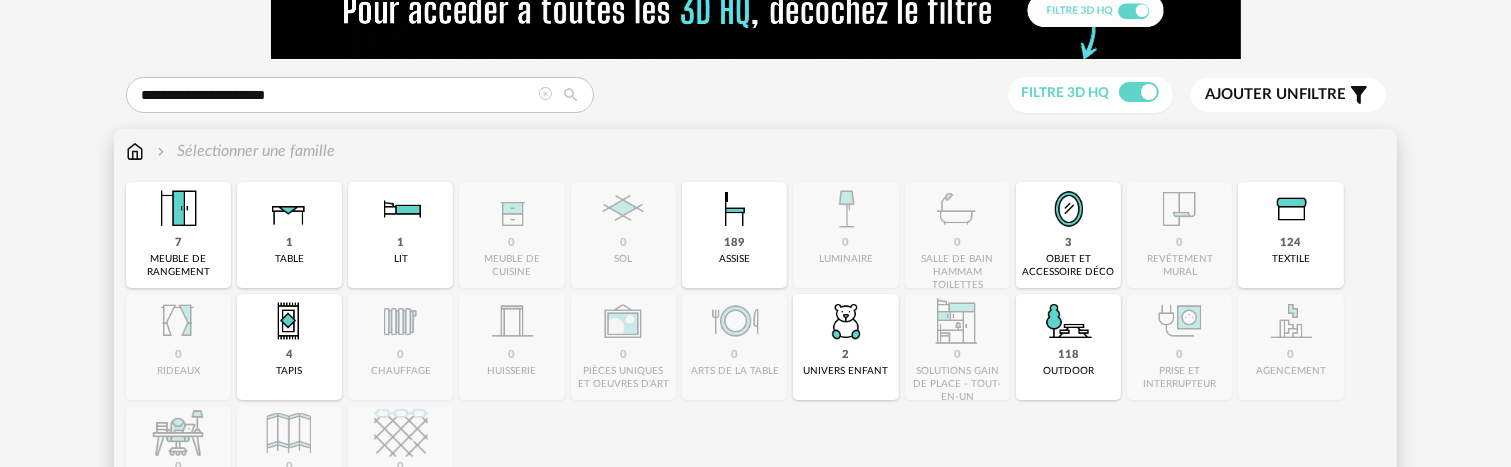 click at bounding box center (401, 209) 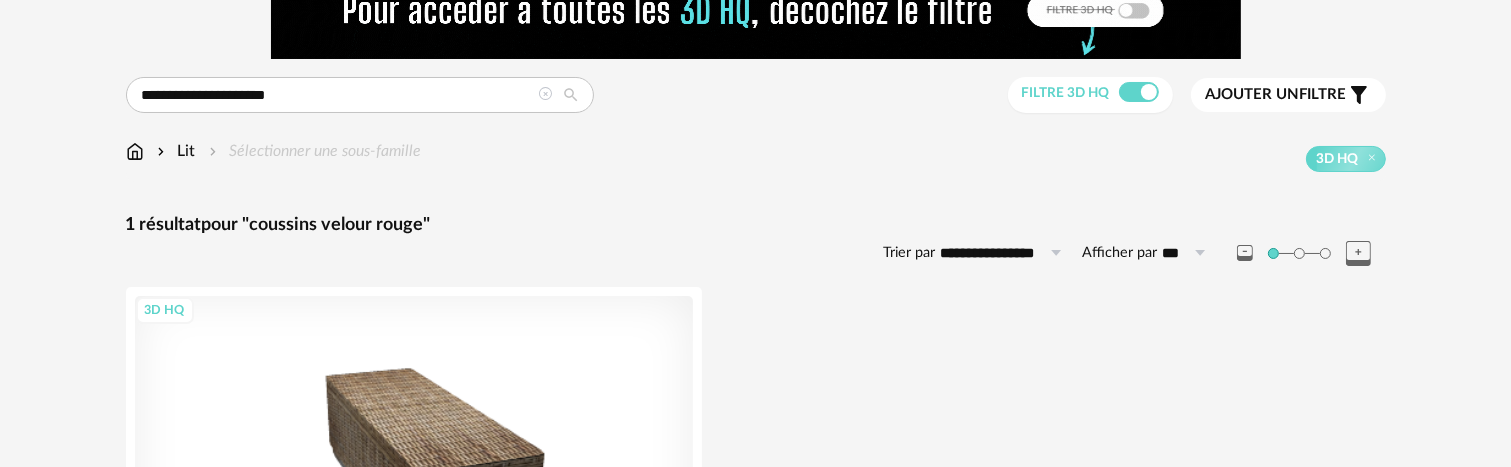 click at bounding box center (546, 94) 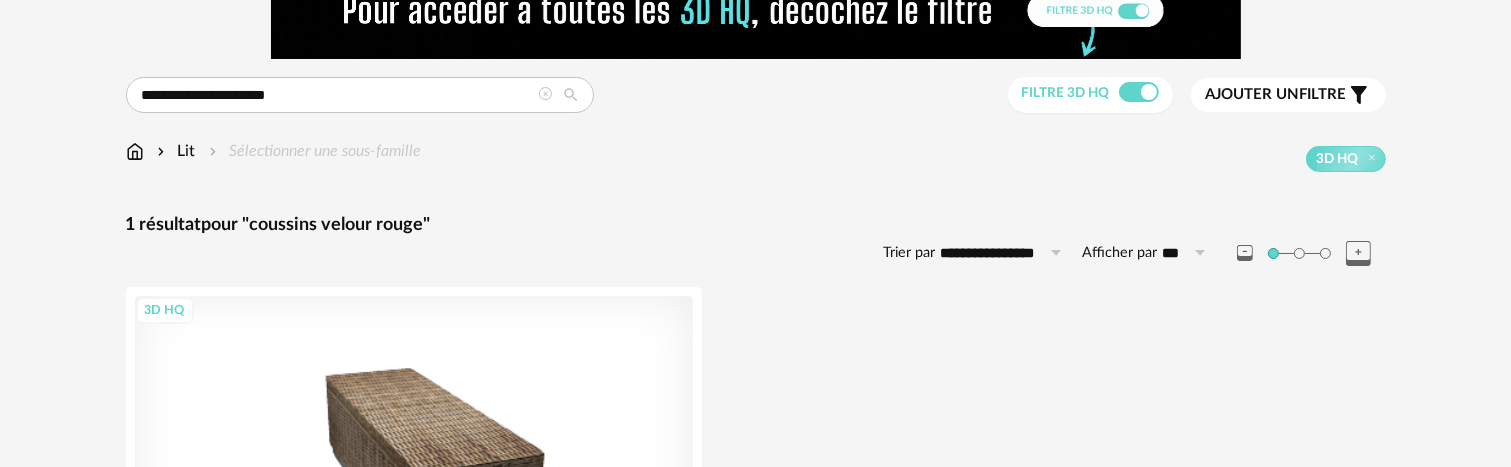 type 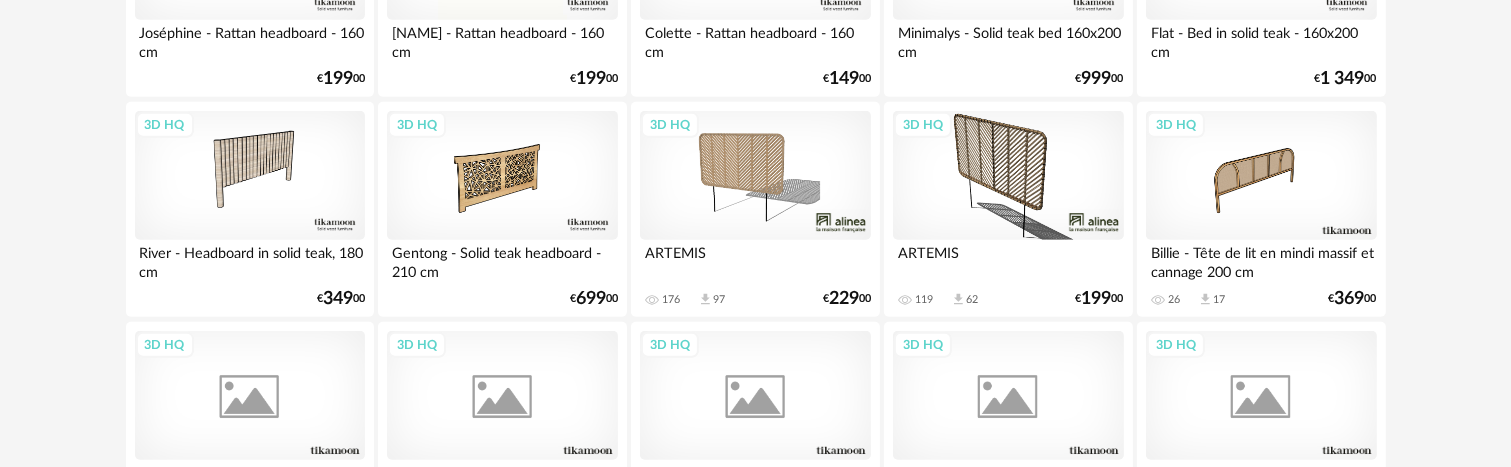 scroll, scrollTop: 1400, scrollLeft: 0, axis: vertical 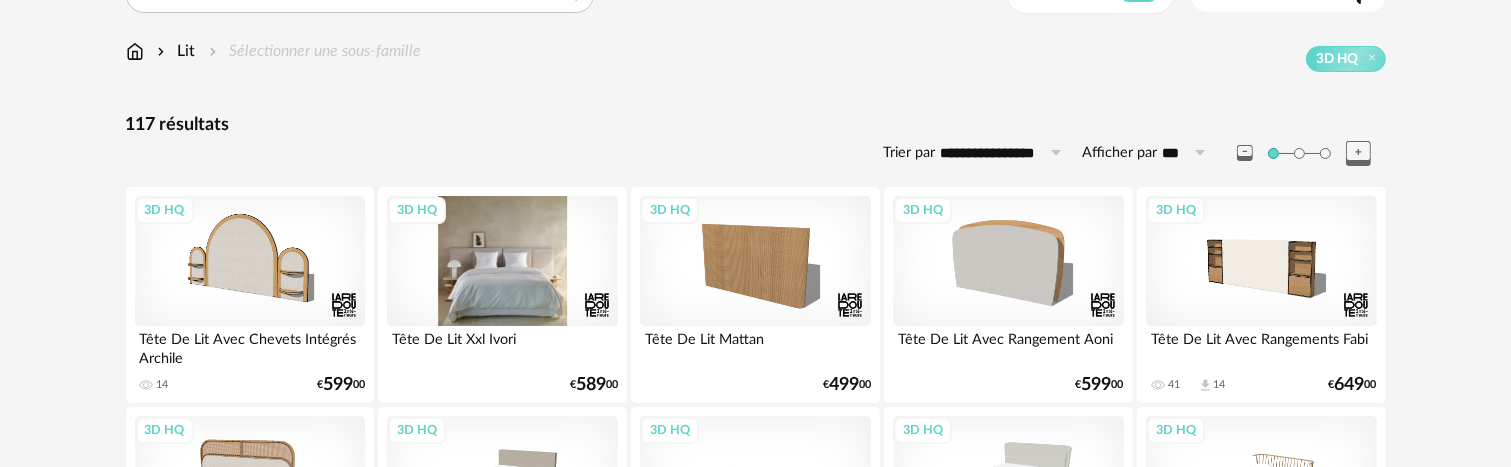 click on "3D HQ" at bounding box center [502, 261] 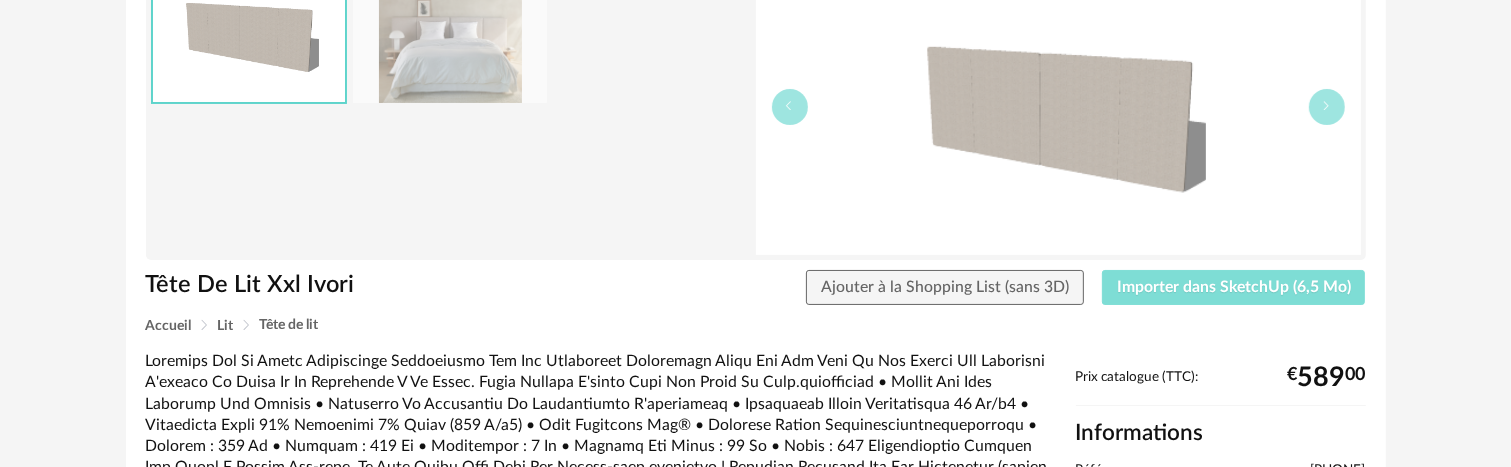 scroll, scrollTop: 200, scrollLeft: 0, axis: vertical 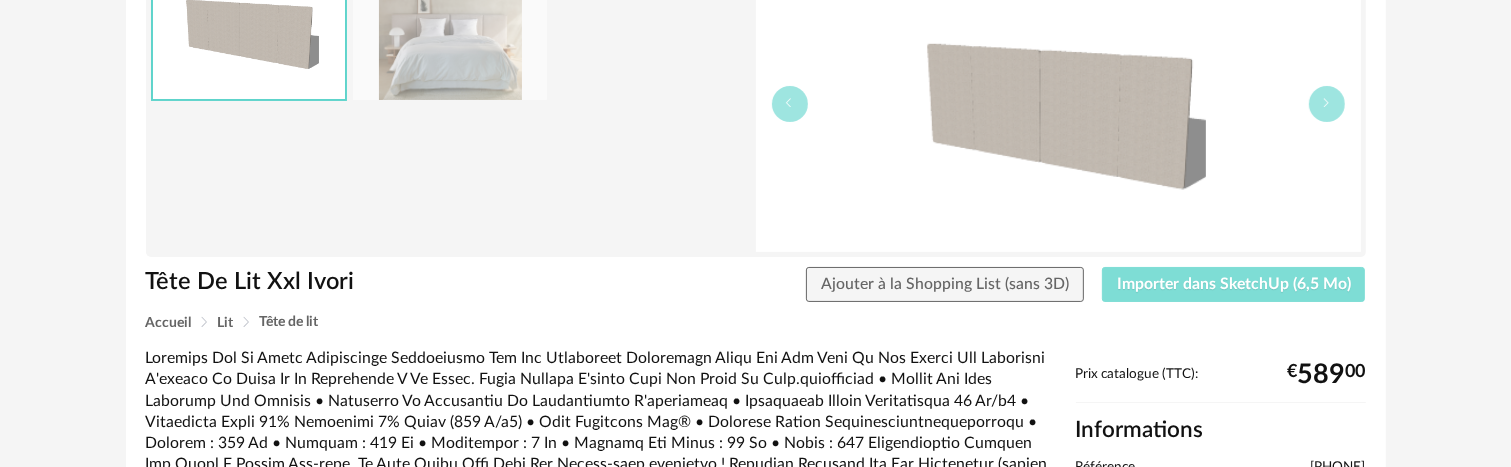 click on "Importer dans SketchUp (6,5 Mo)" at bounding box center (1234, 285) 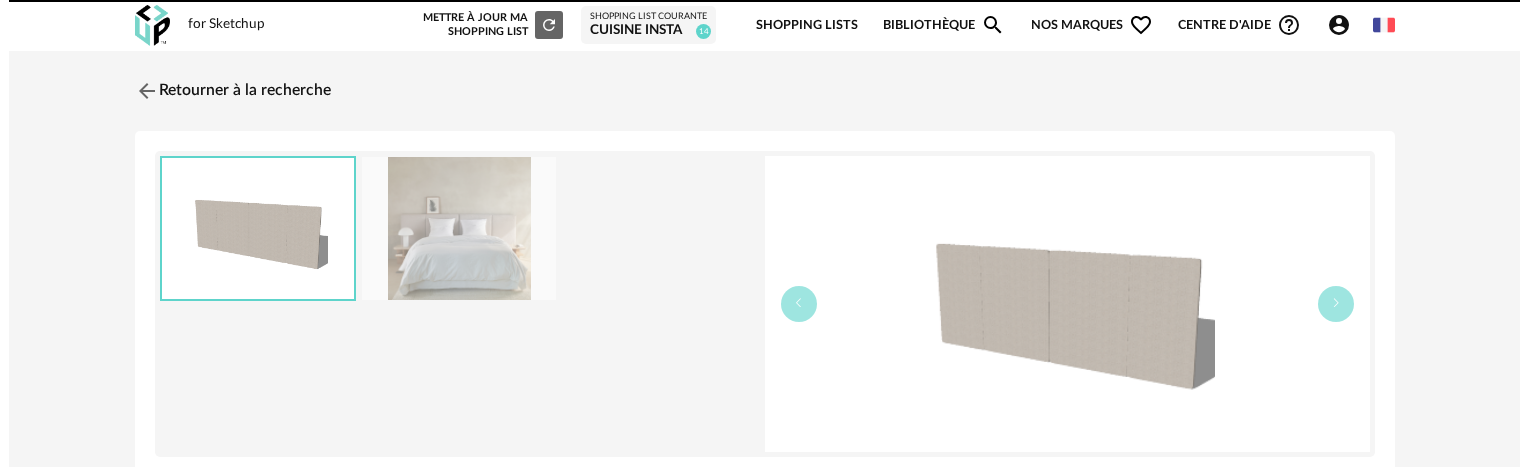 scroll, scrollTop: 0, scrollLeft: 0, axis: both 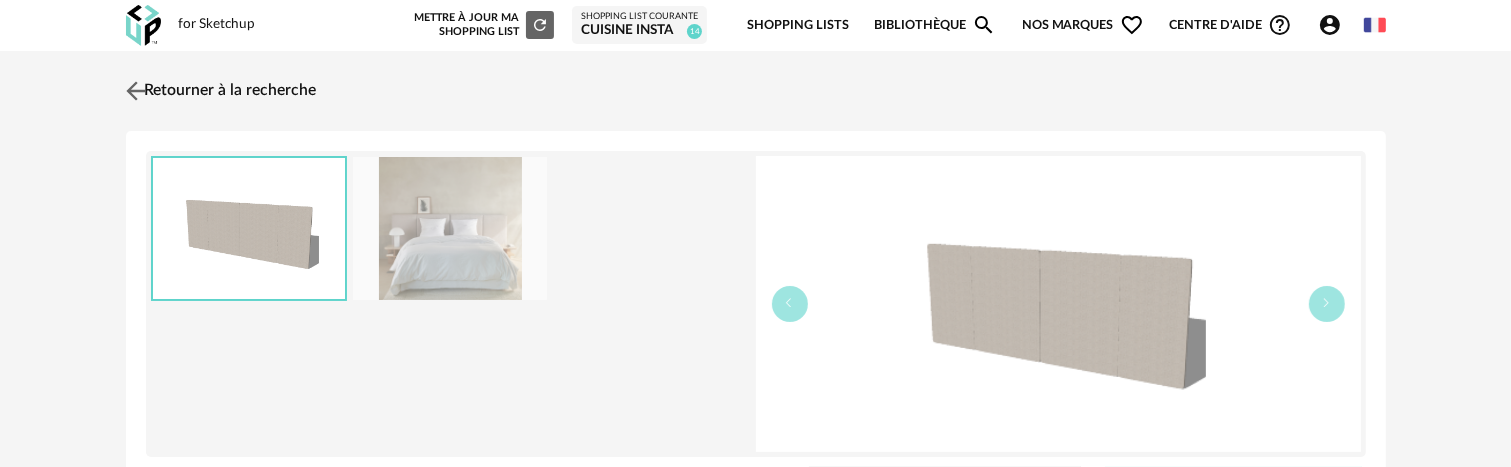 click at bounding box center [135, 90] 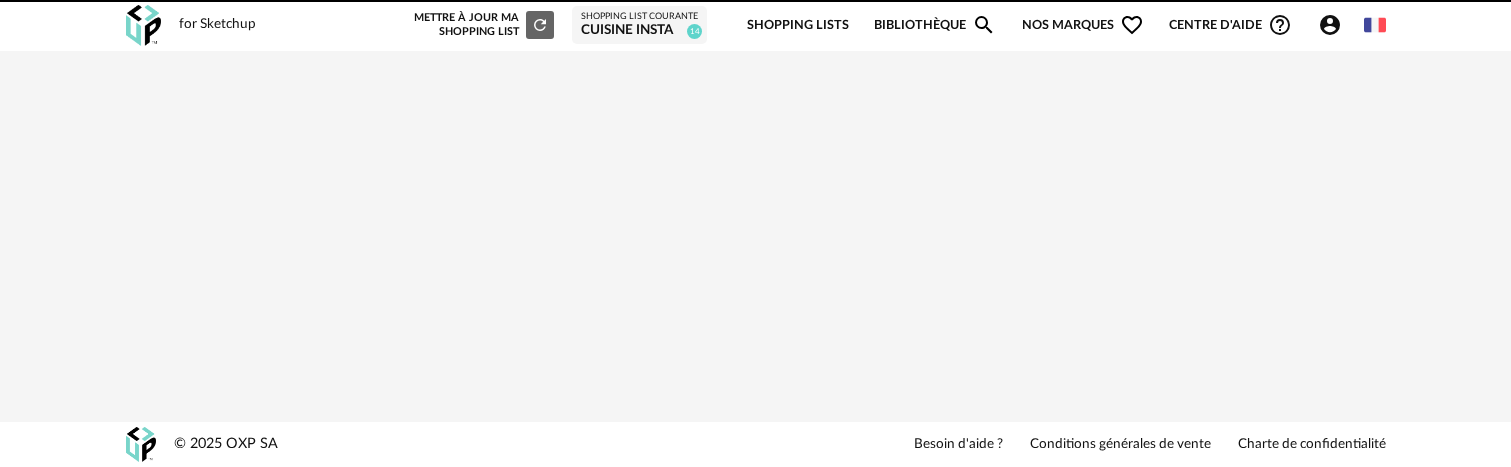 scroll, scrollTop: 0, scrollLeft: 0, axis: both 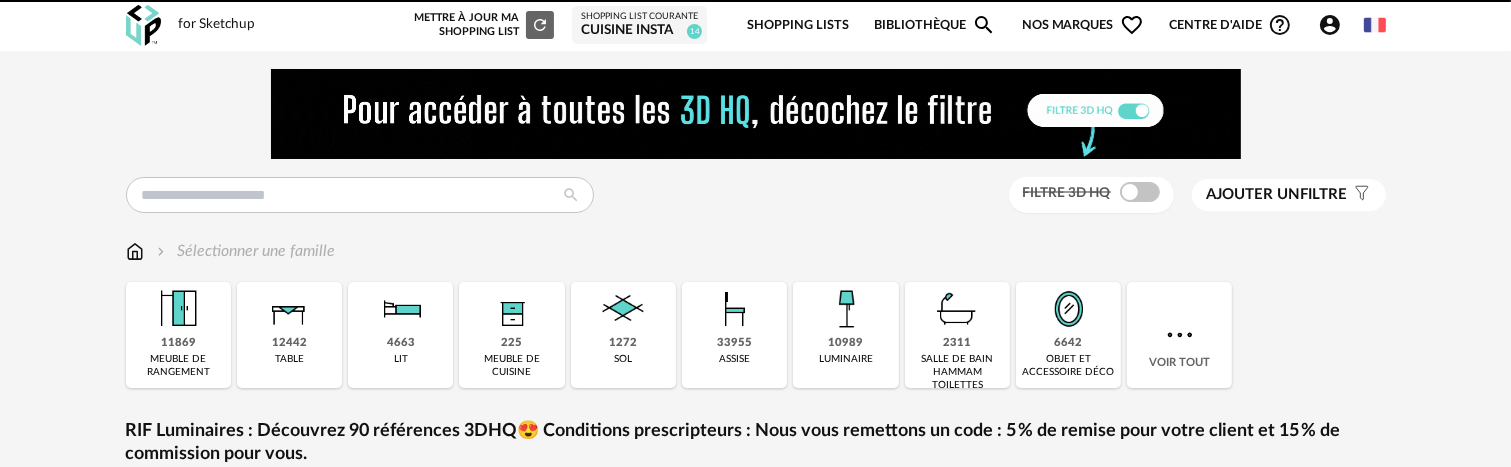 click at bounding box center (756, 114) 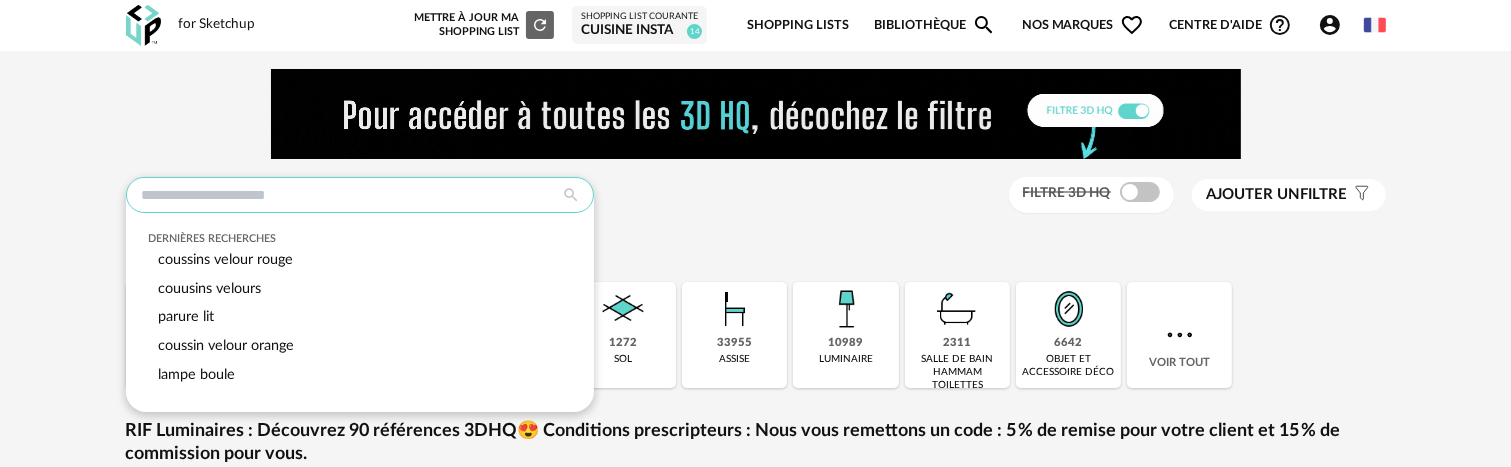 click at bounding box center [360, 195] 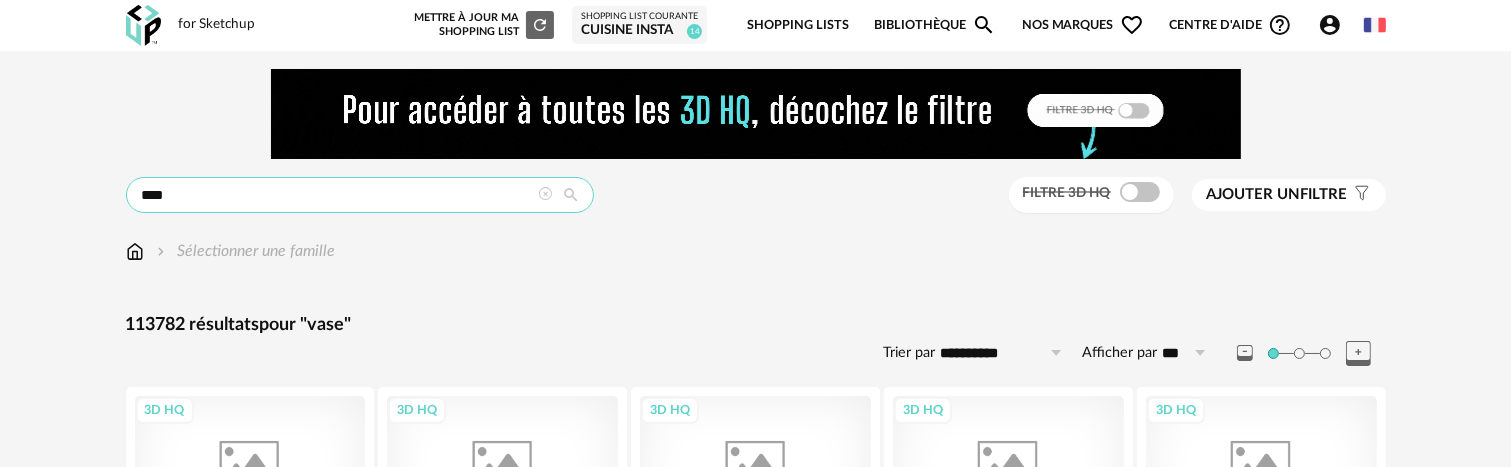 type on "****" 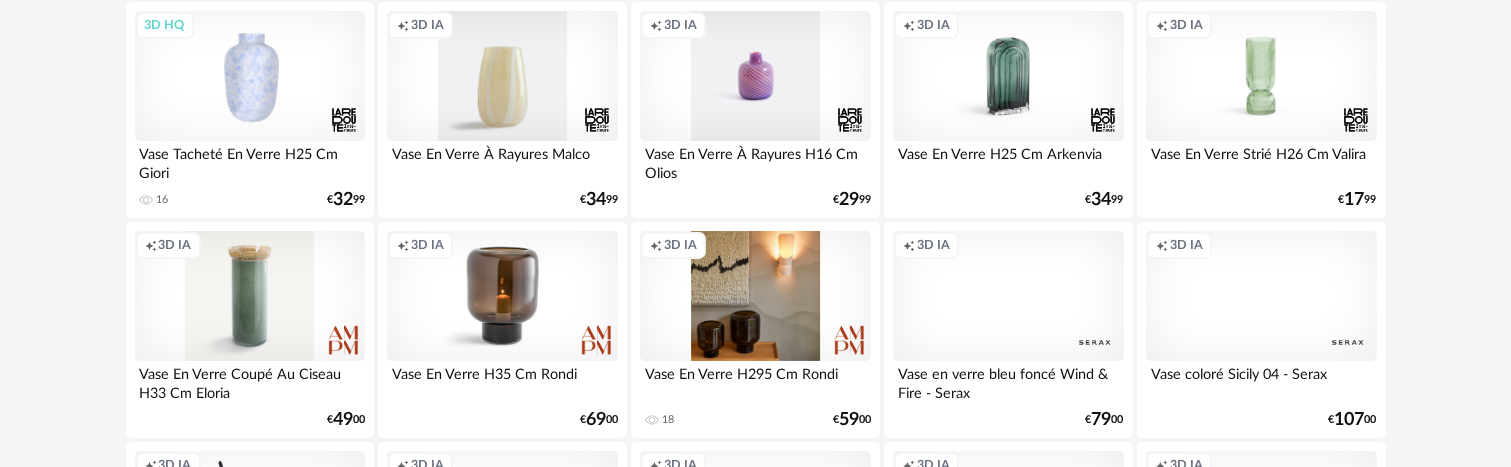 scroll, scrollTop: 0, scrollLeft: 0, axis: both 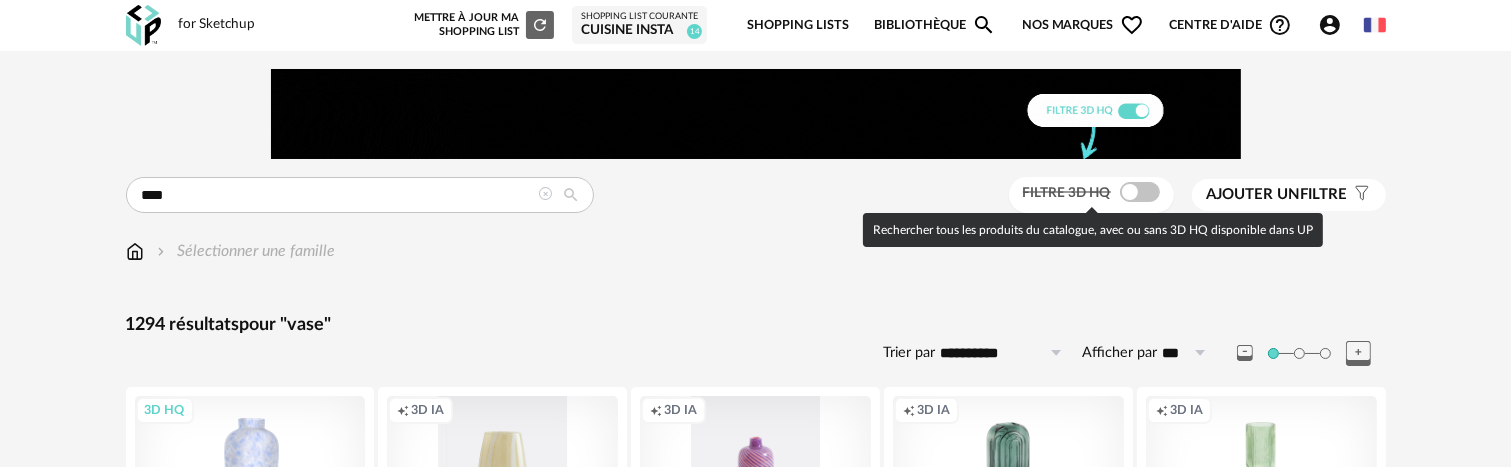 click at bounding box center [1140, 192] 